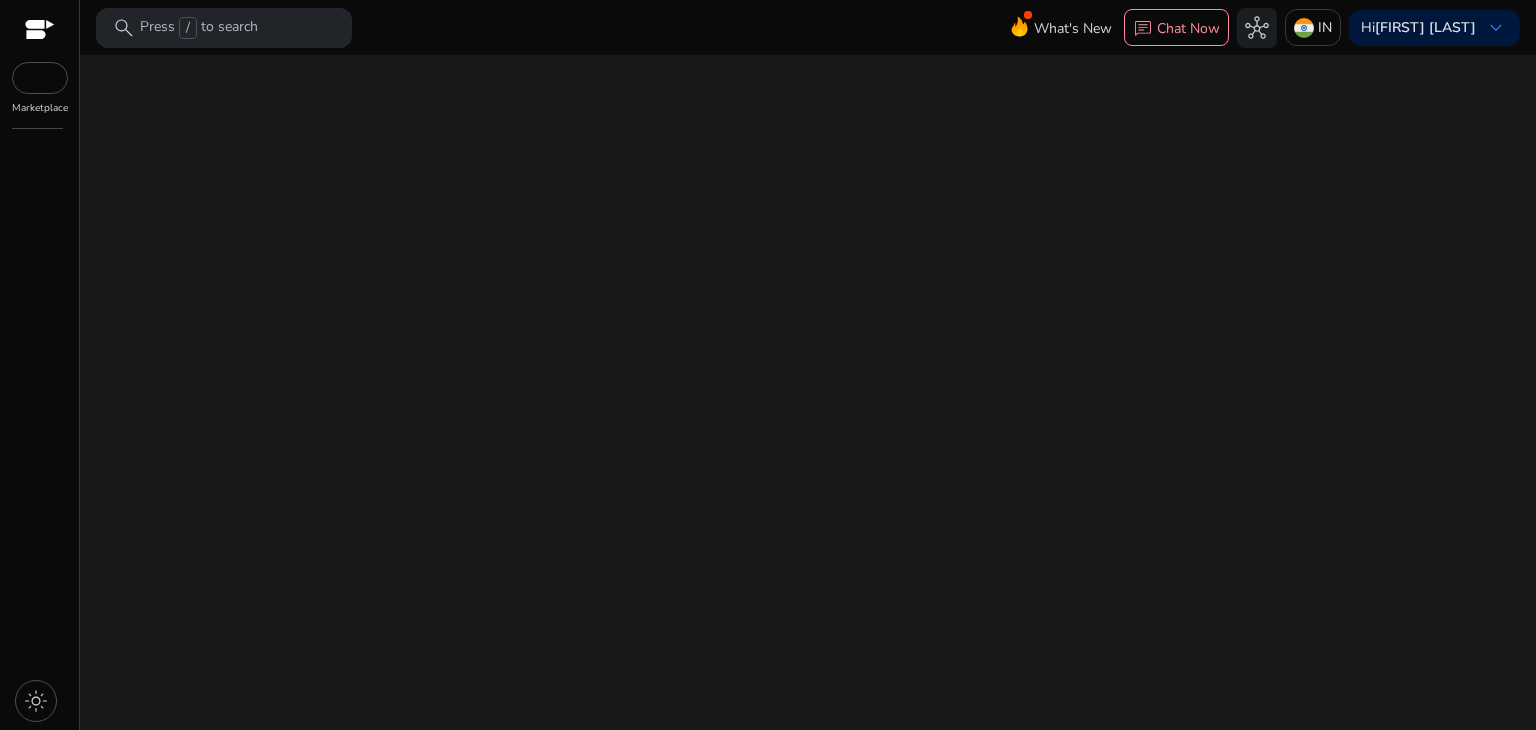 scroll, scrollTop: 0, scrollLeft: 0, axis: both 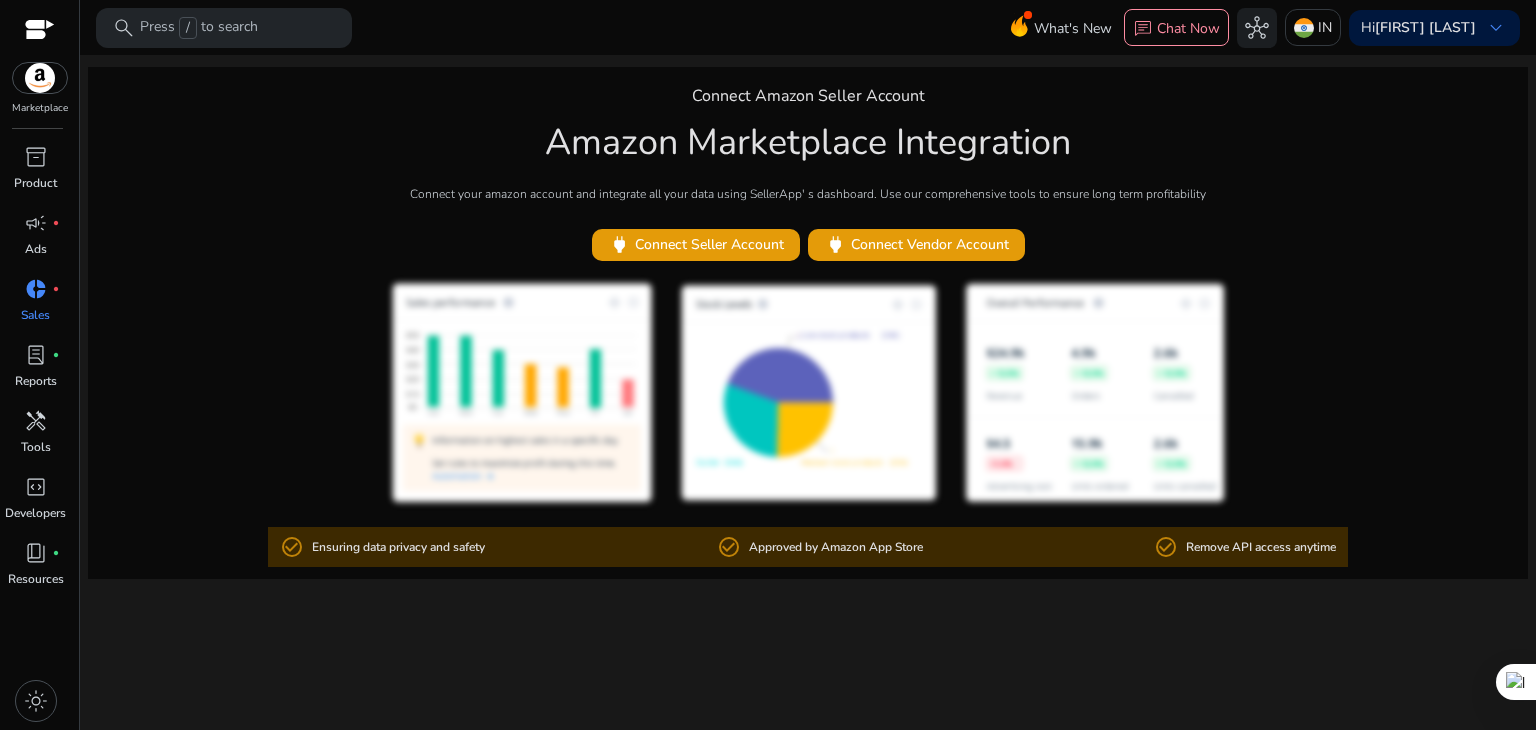 click on "Marketplace" at bounding box center [39, 58] 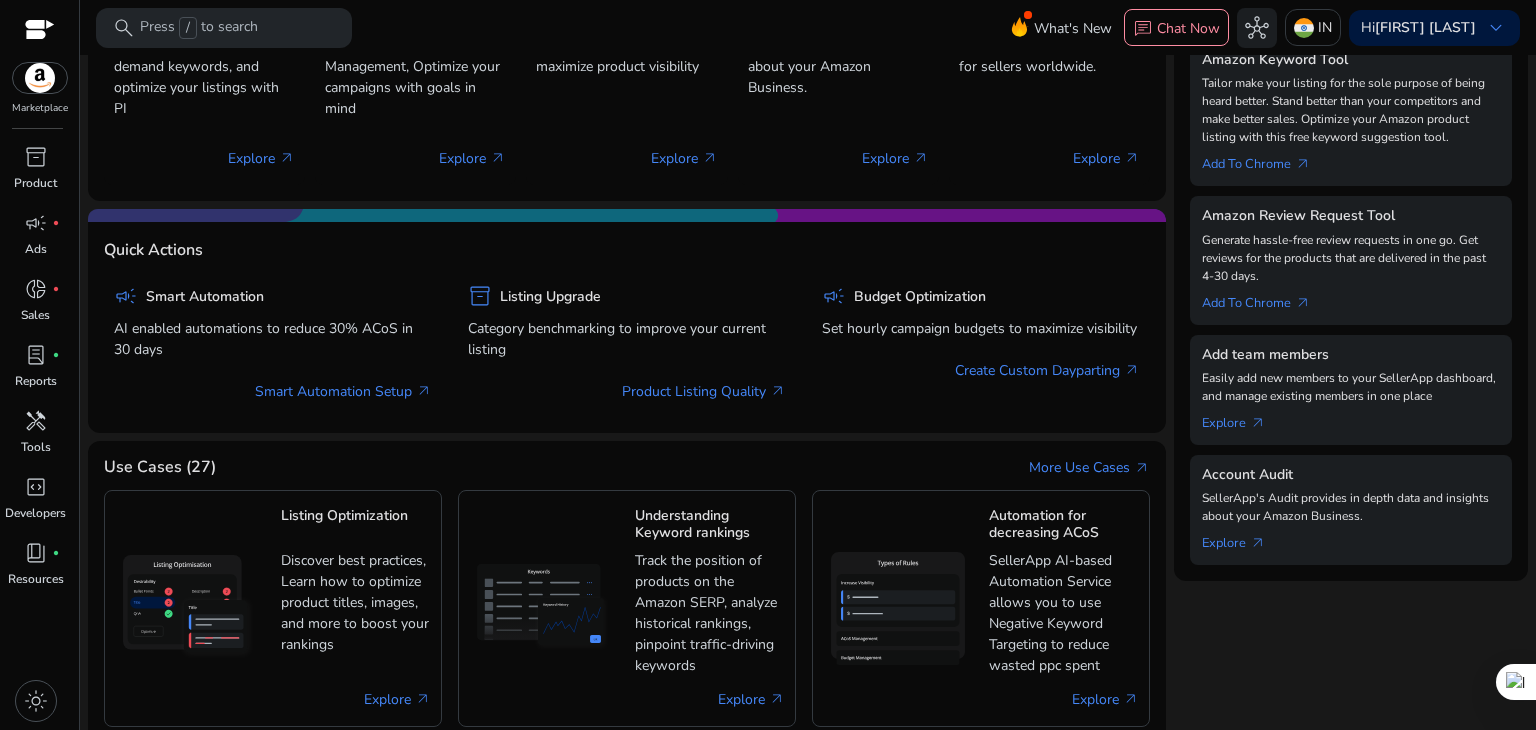 scroll, scrollTop: 0, scrollLeft: 0, axis: both 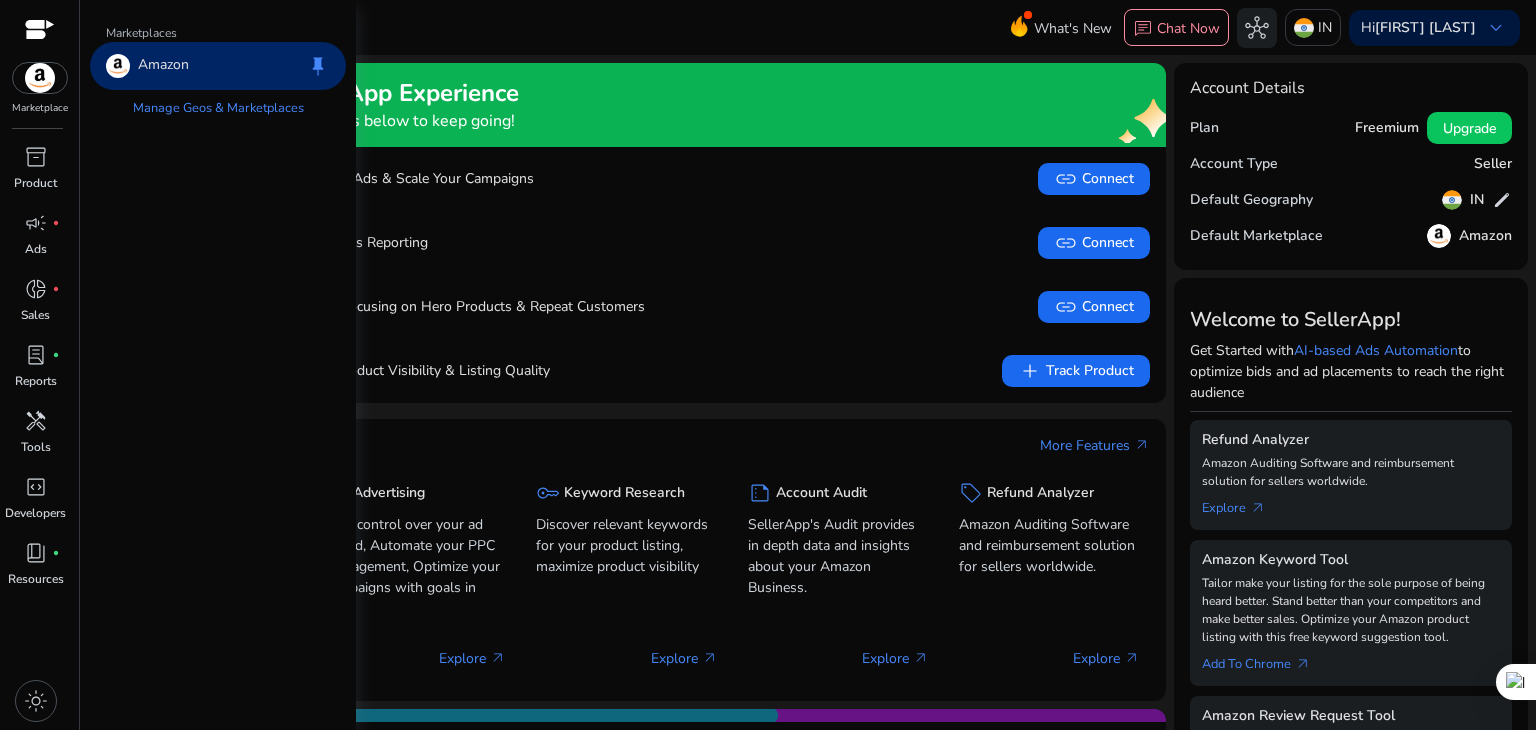 click at bounding box center (40, 78) 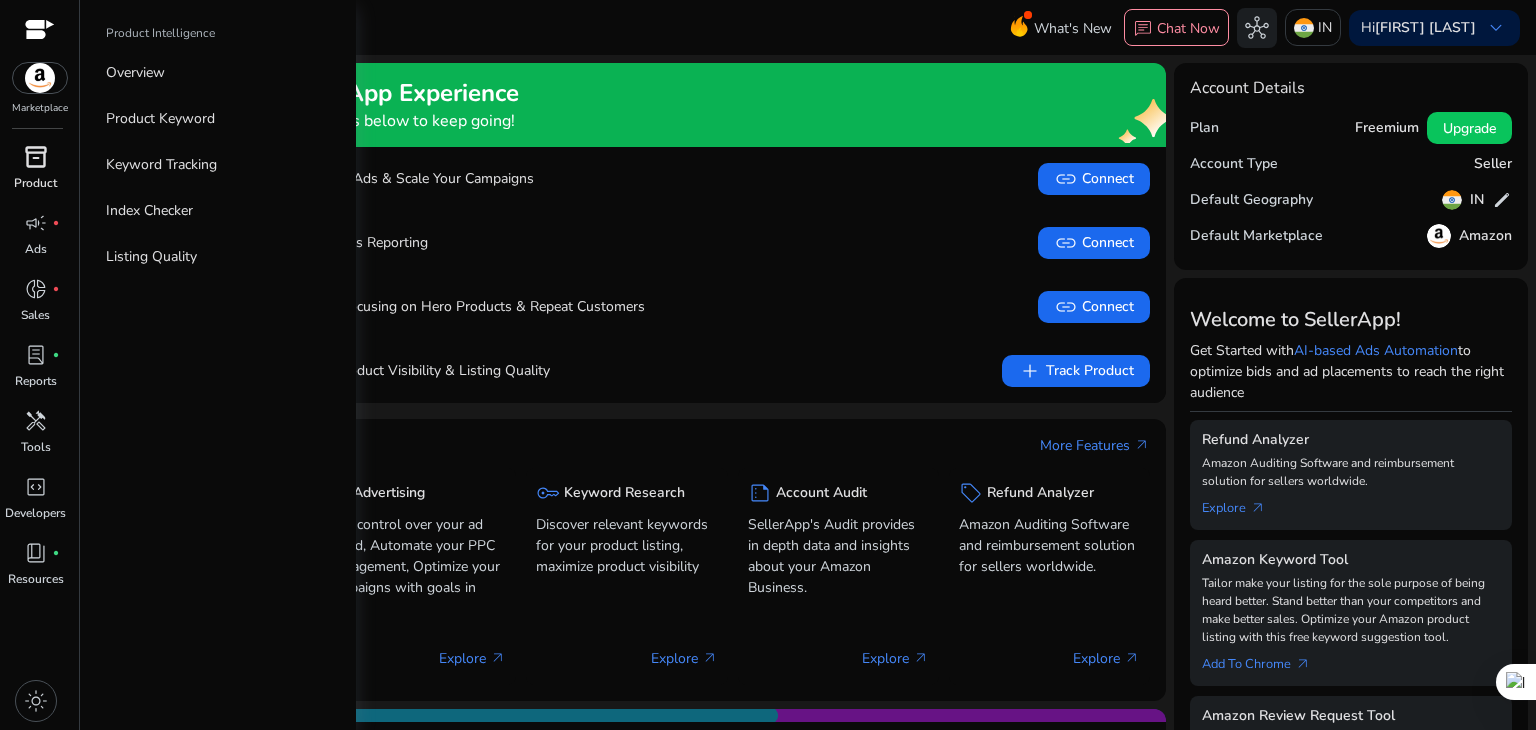 click on "Product" at bounding box center (35, 183) 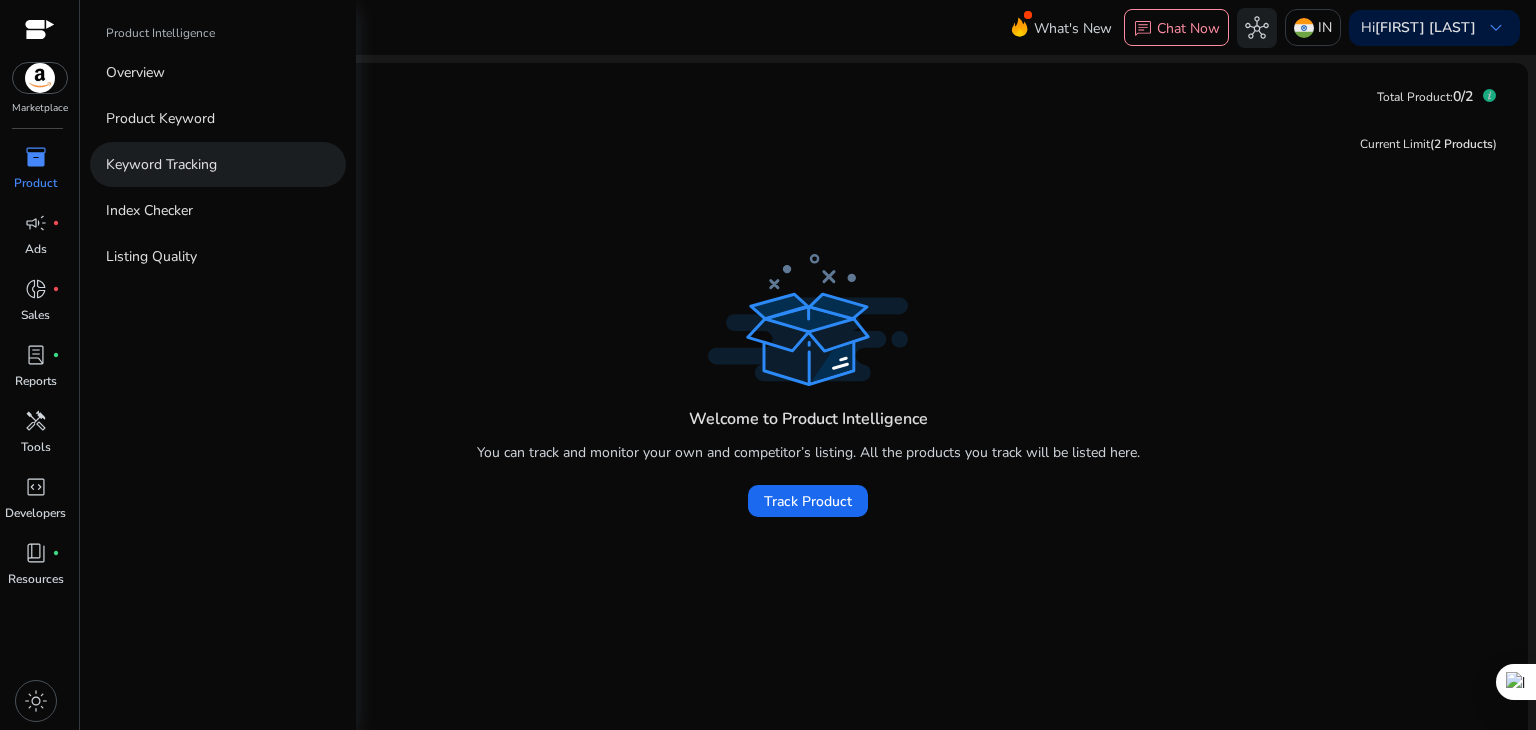 click on "Keyword Tracking" at bounding box center [218, 164] 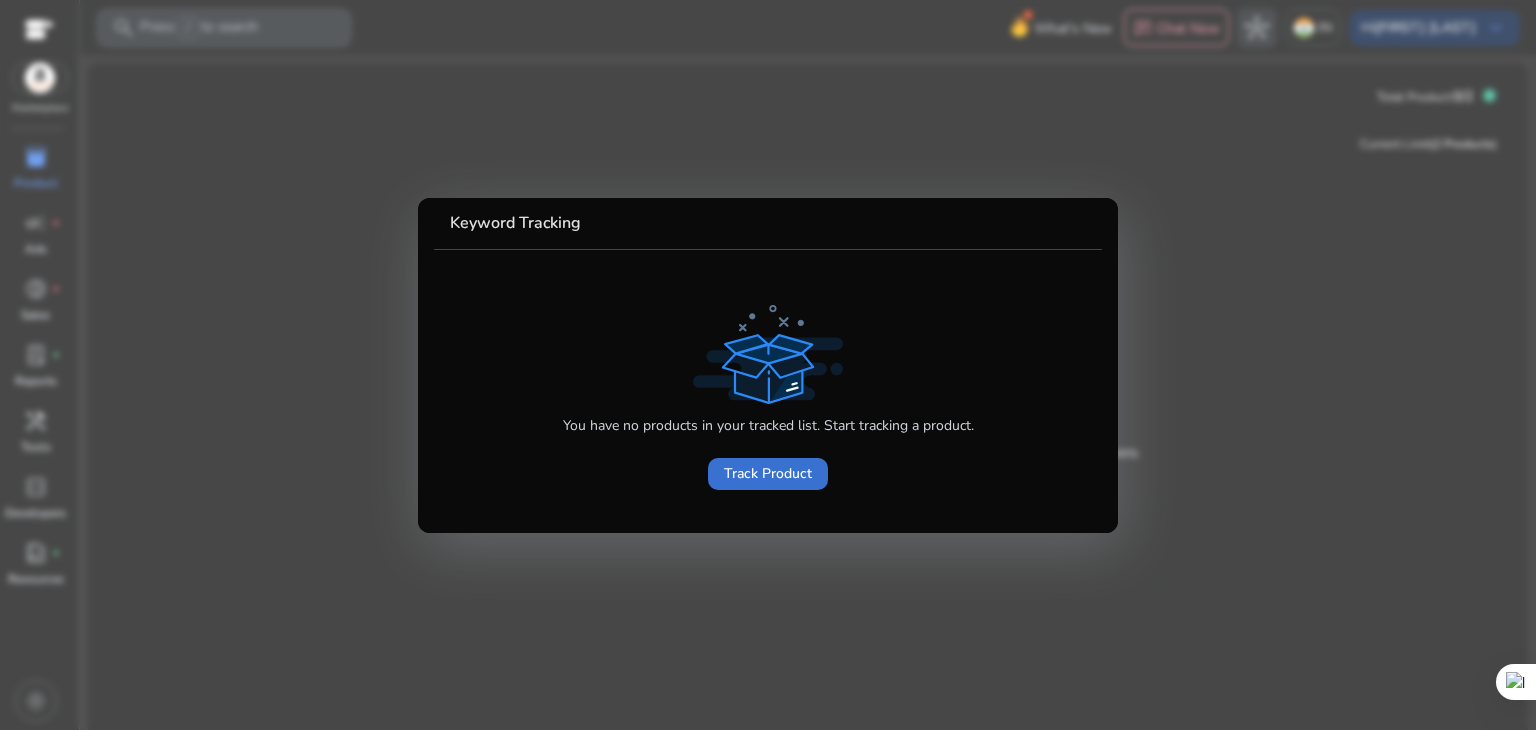 click on "Track Product" 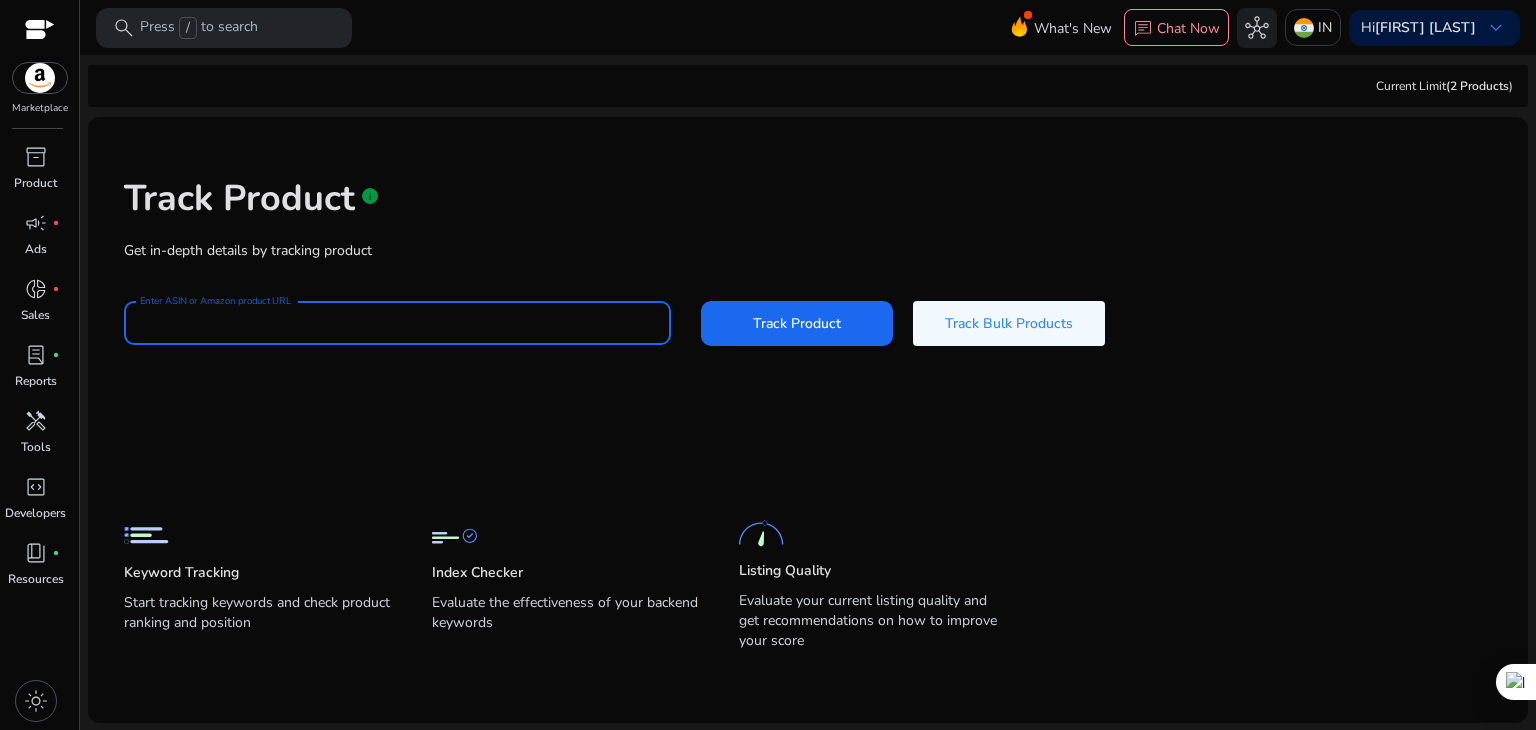 click on "Enter ASIN or Amazon product URL" at bounding box center [397, 323] 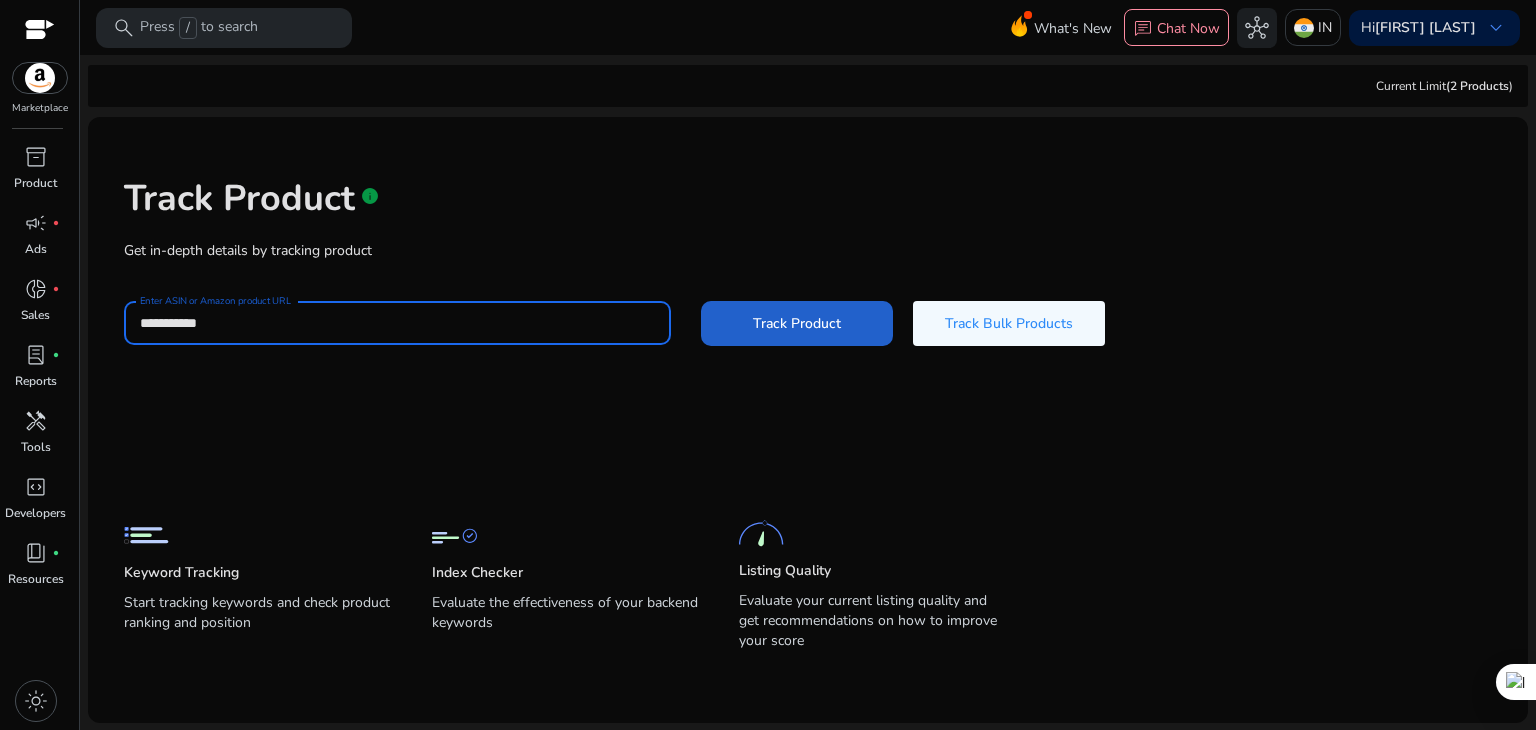 click 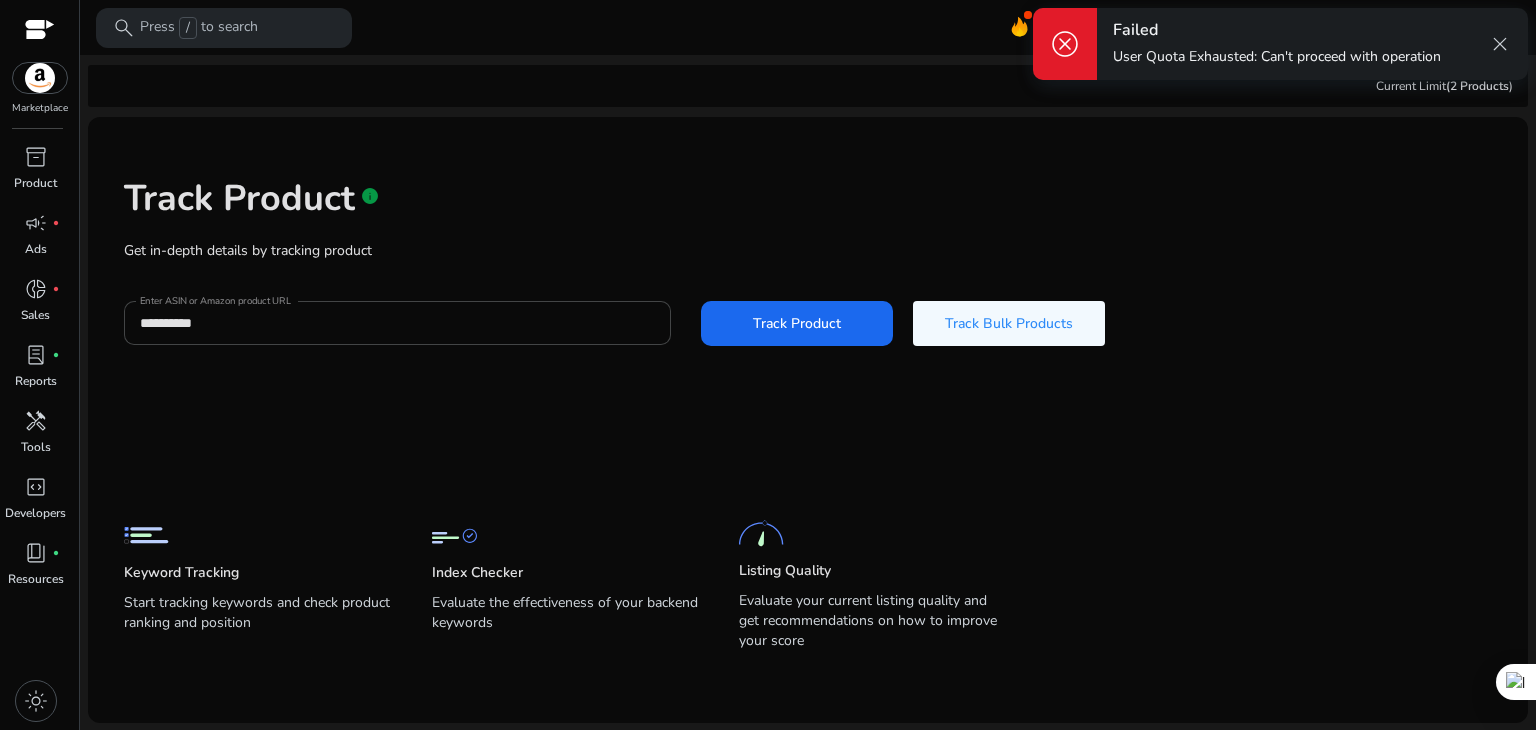 drag, startPoint x: 1104, startPoint y: 59, endPoint x: 1456, endPoint y: 55, distance: 352.02274 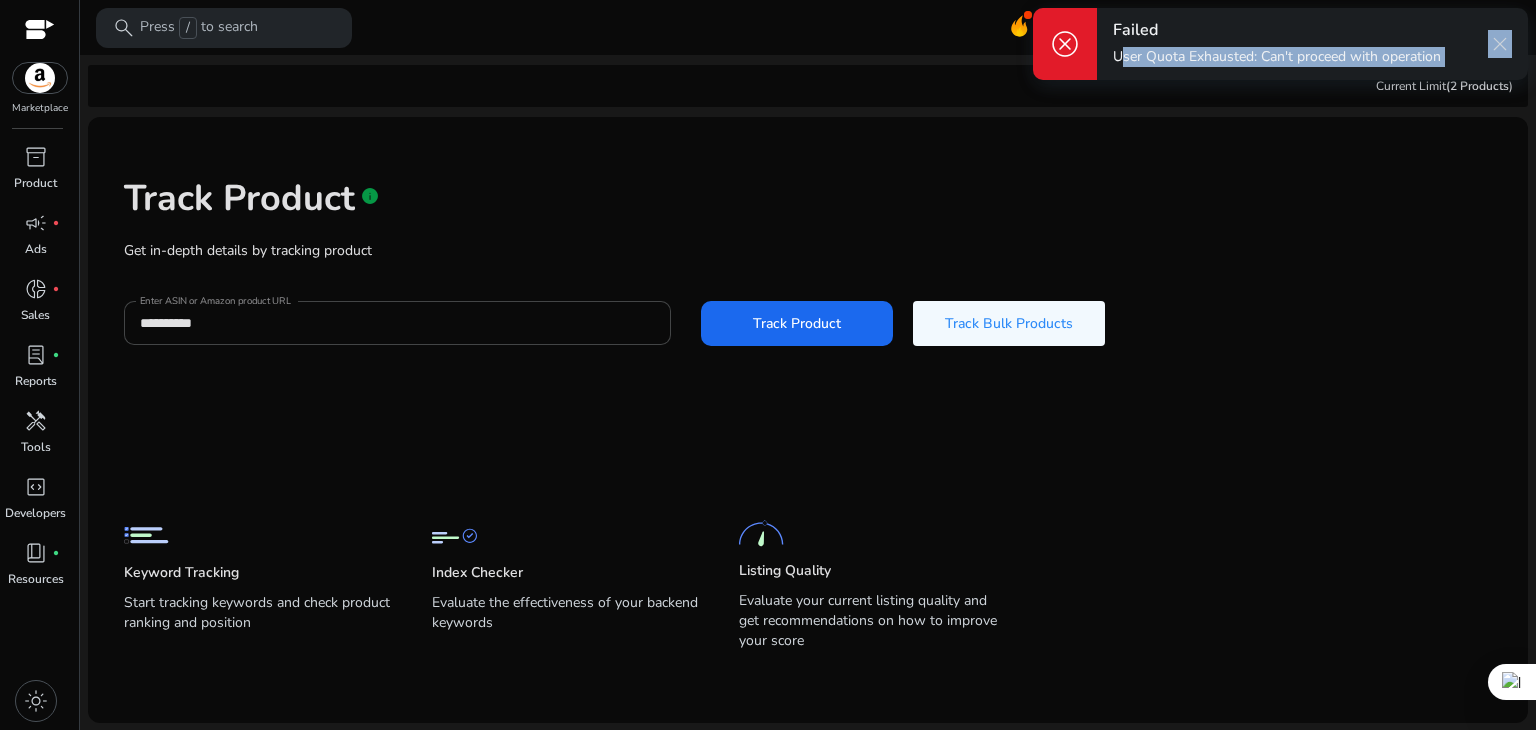 scroll, scrollTop: 0, scrollLeft: 0, axis: both 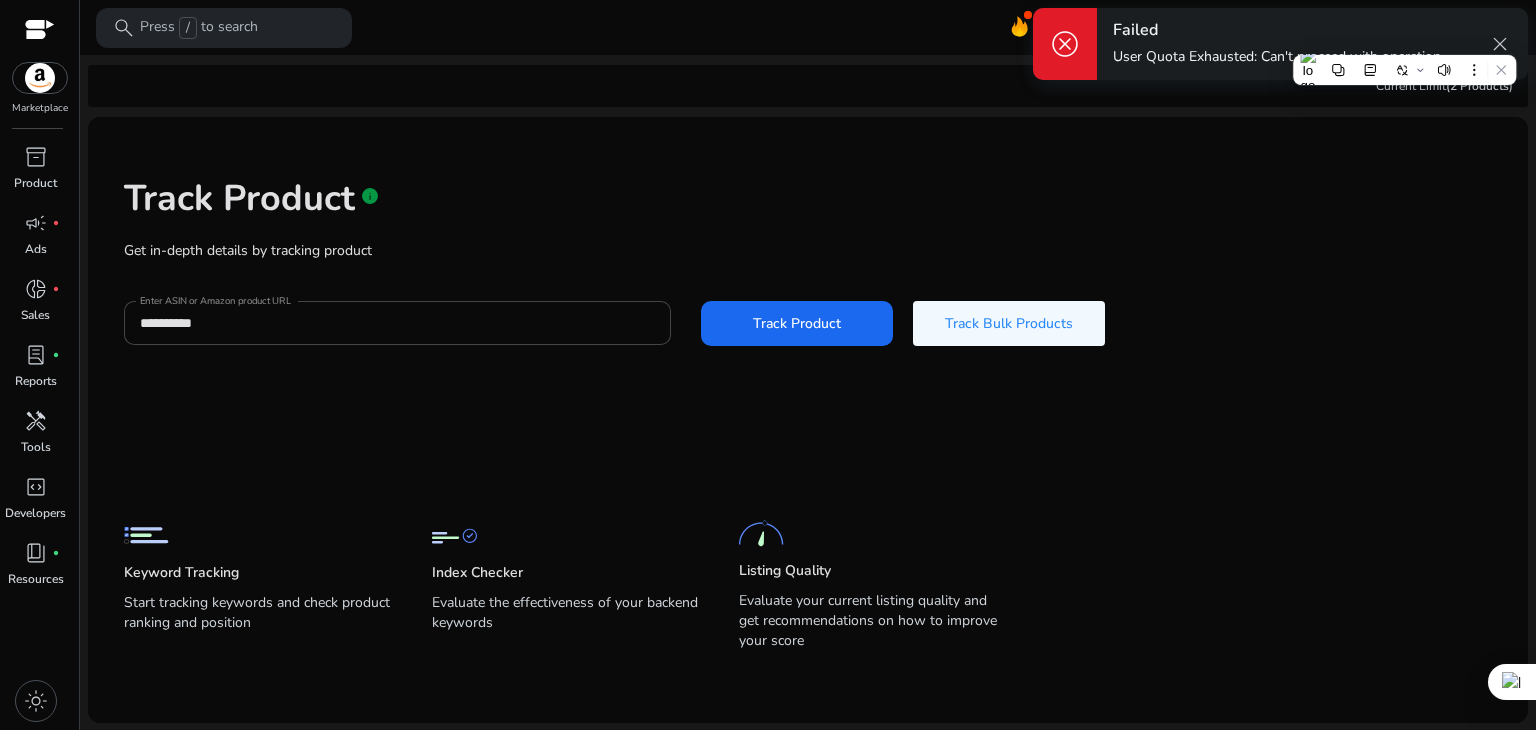 click on "**********" 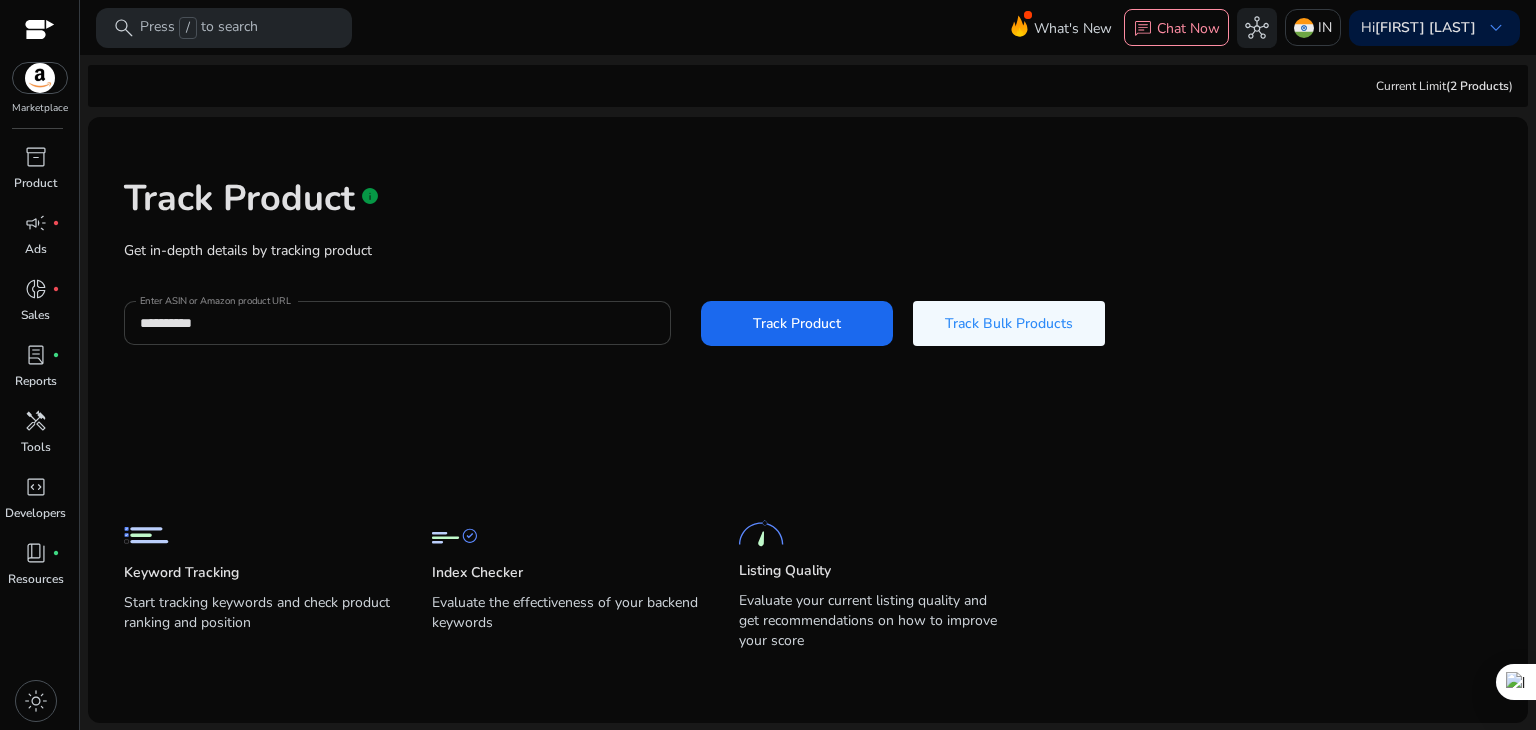 click on "Enter ASIN or Amazon product URL" at bounding box center [215, 301] 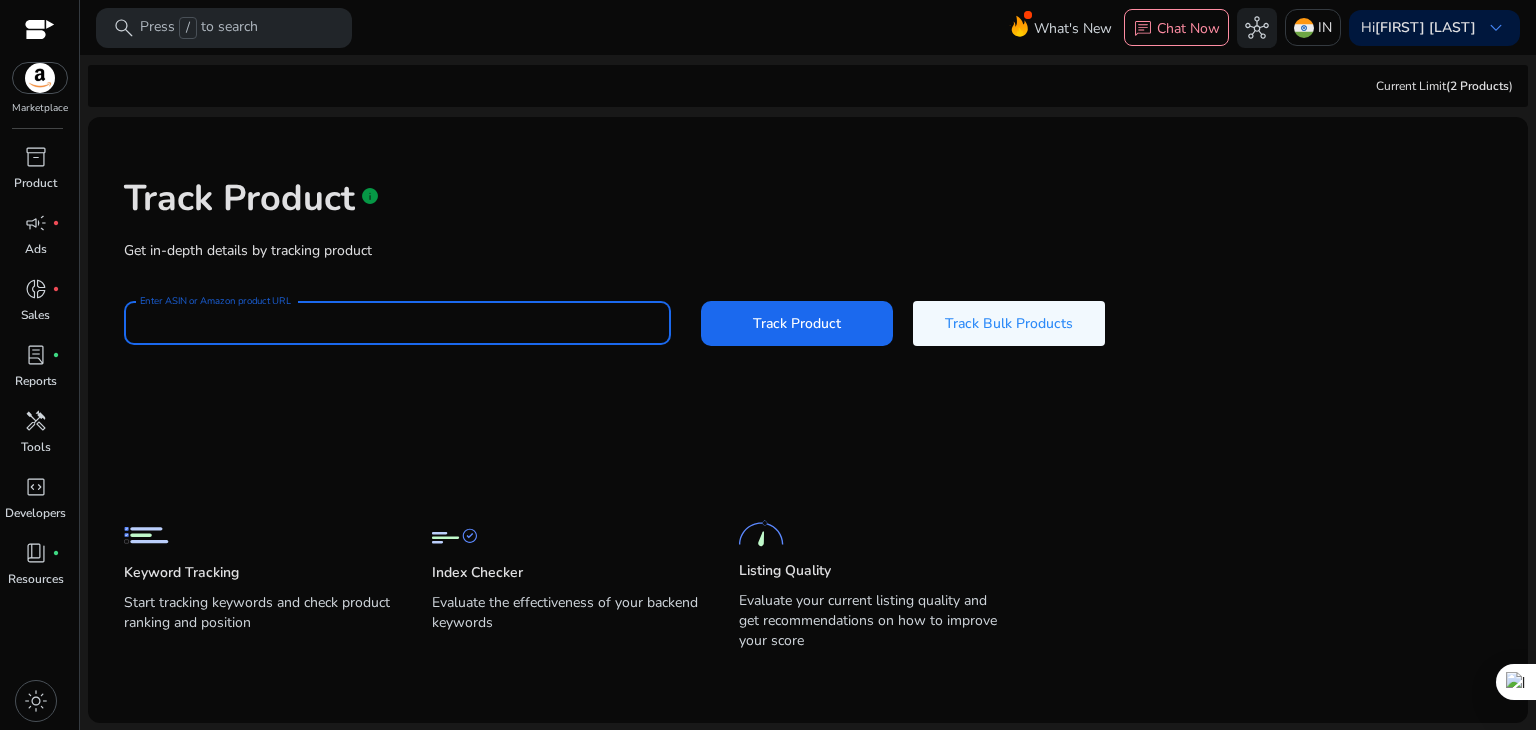 type 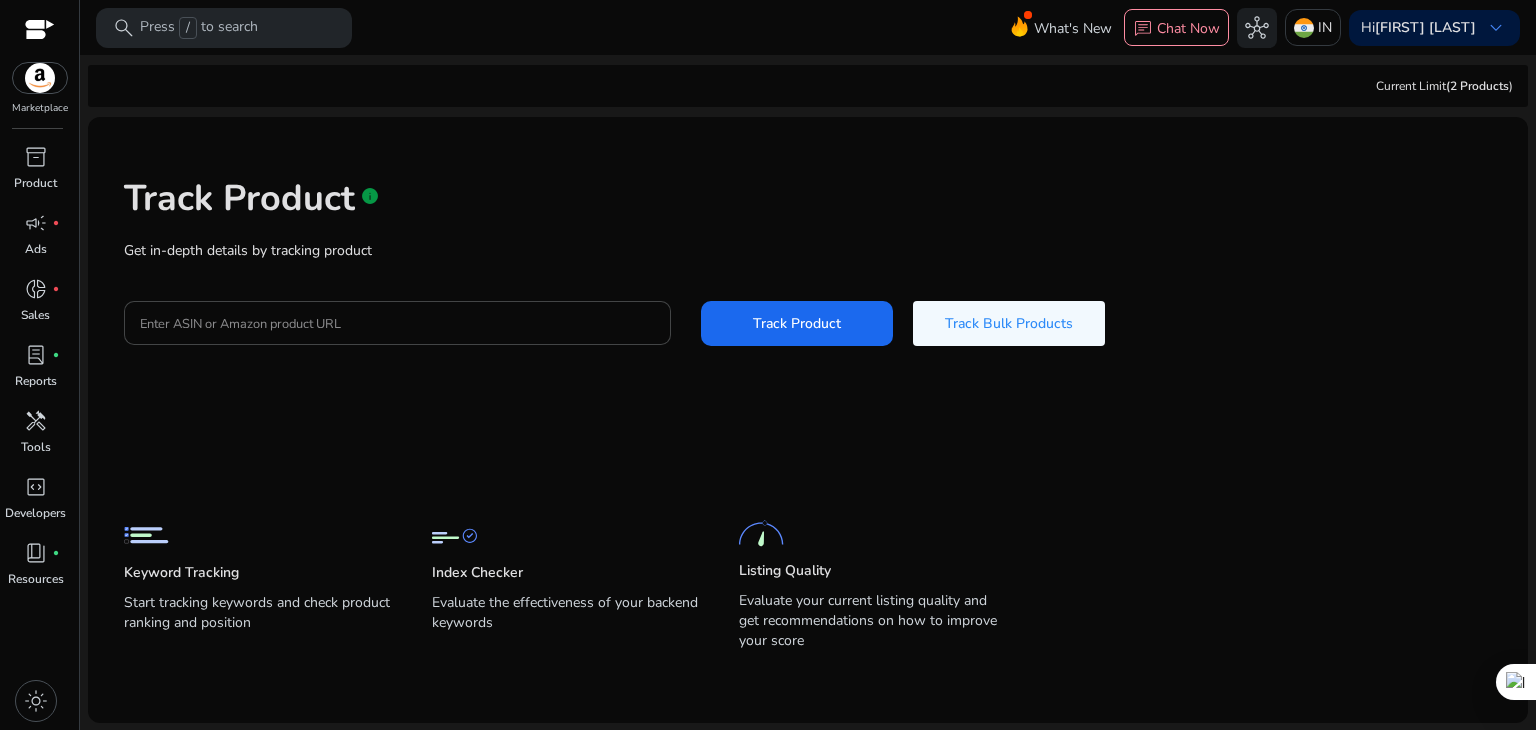 click on "Evaluate your current listing quality and get recommendations on how to improve your score" 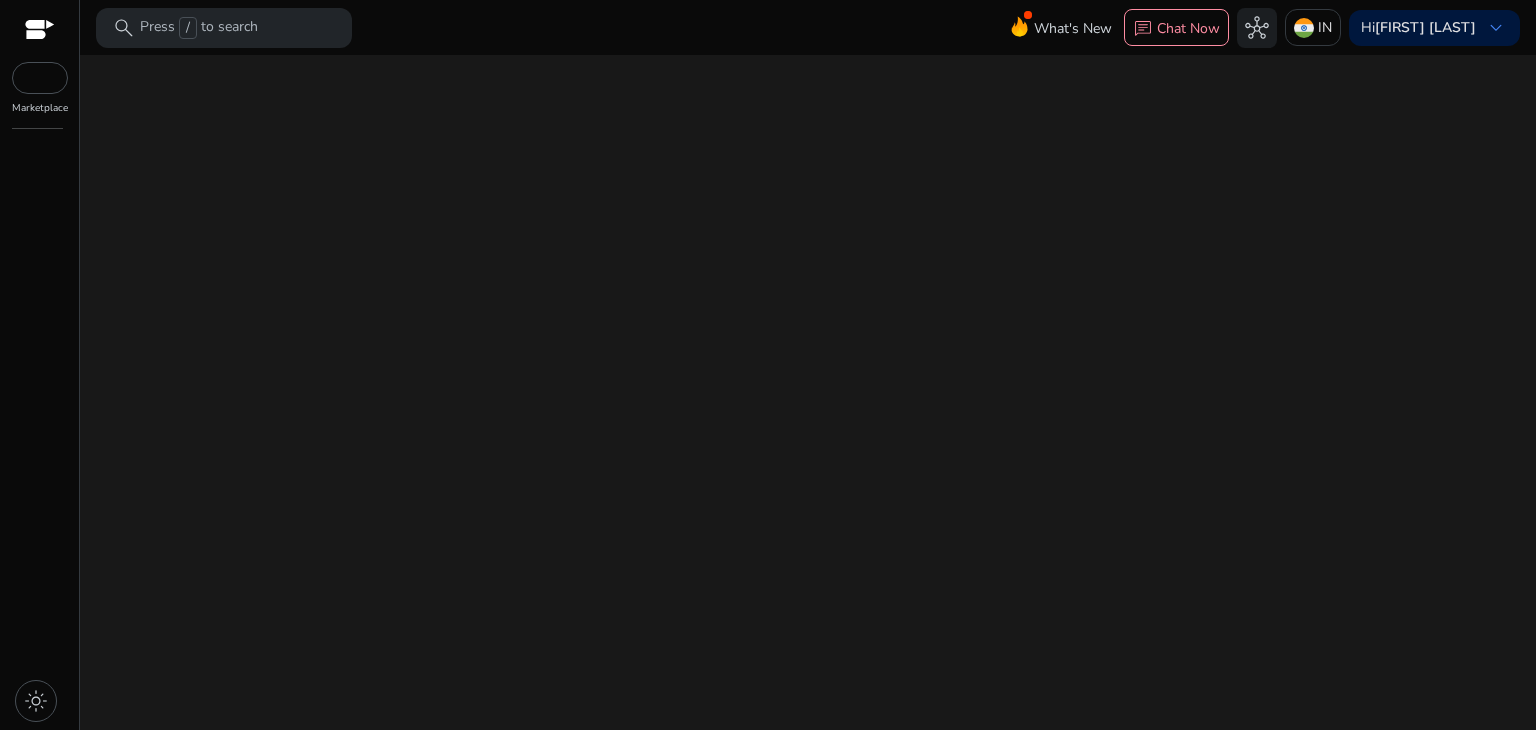 scroll, scrollTop: 0, scrollLeft: 0, axis: both 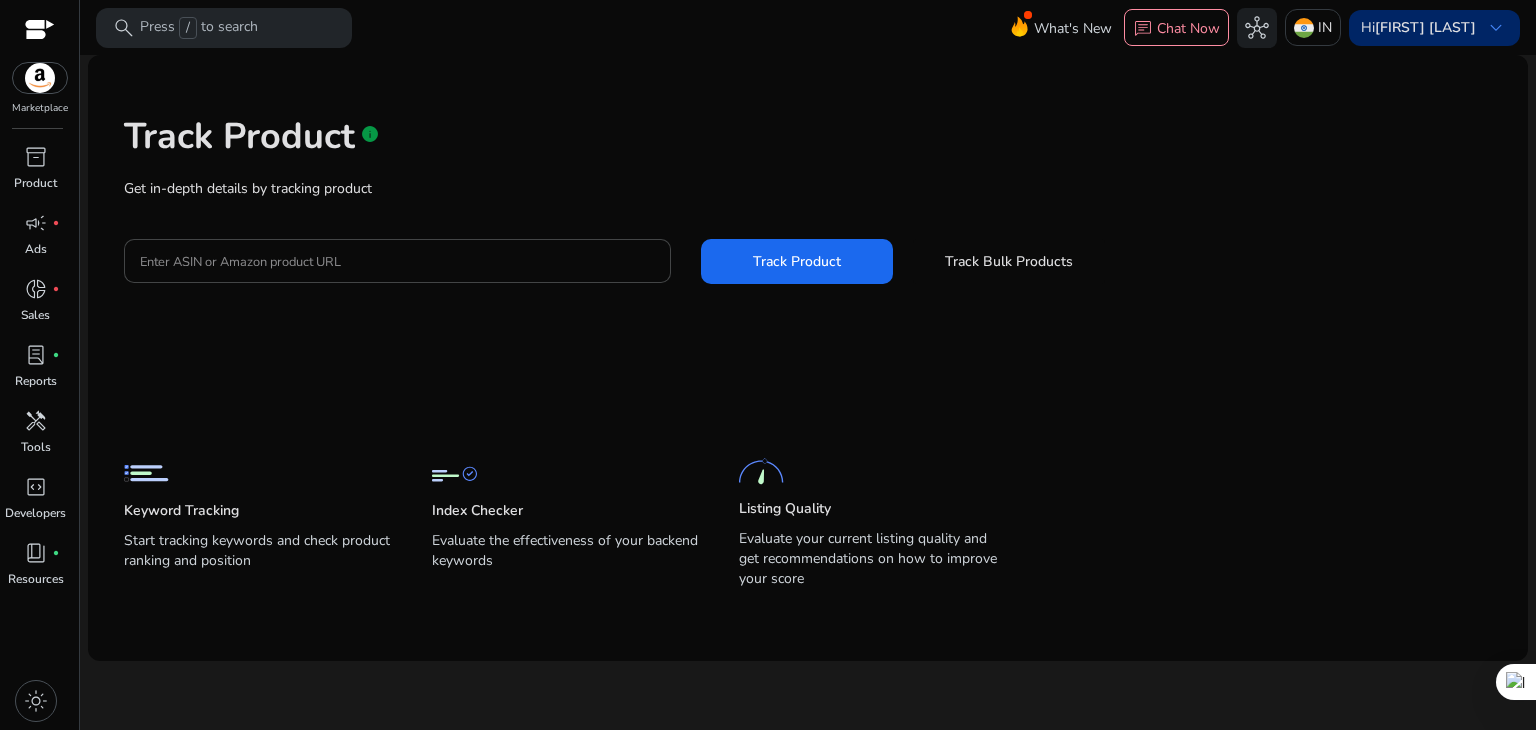 click on "[FIRST] [LAST]" at bounding box center (1425, 27) 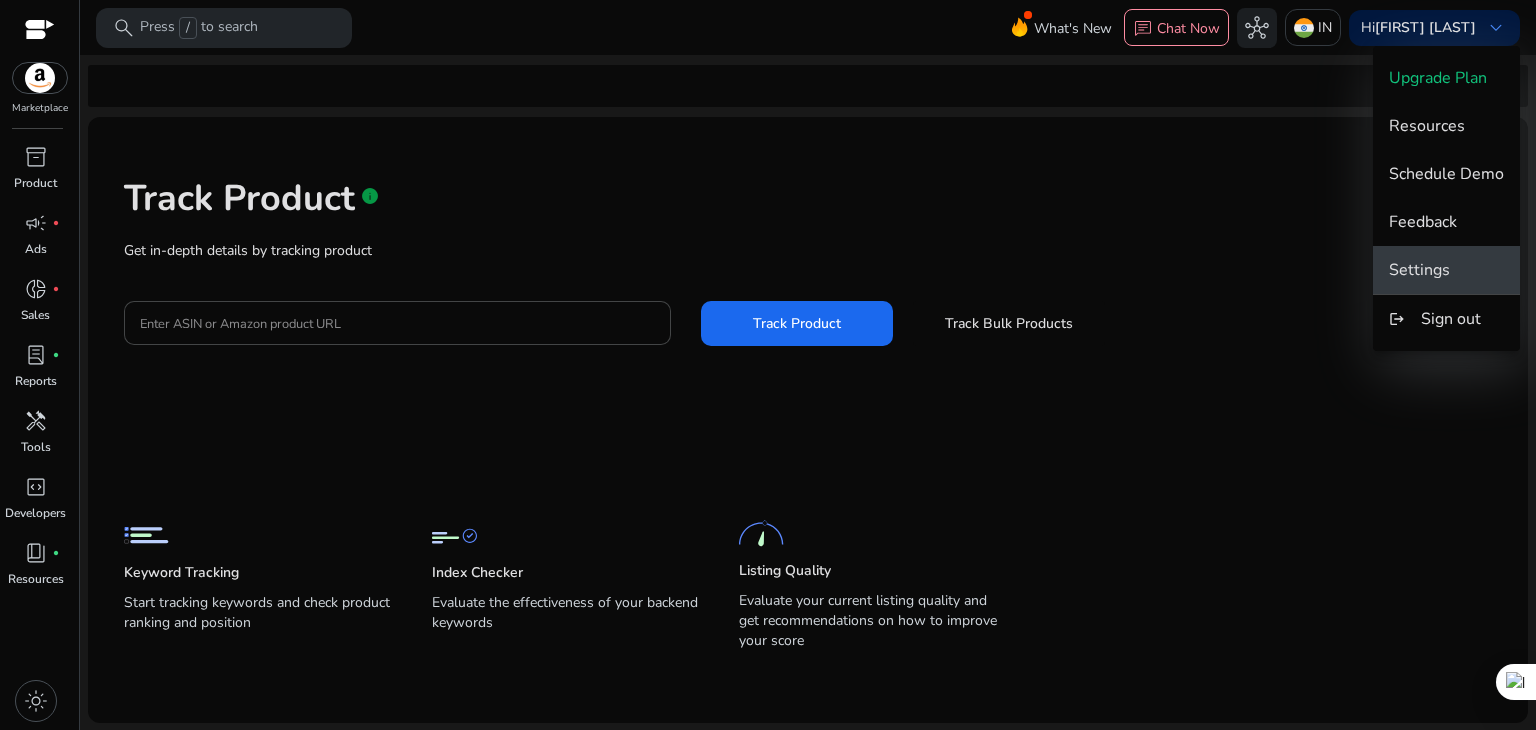 click on "Settings" at bounding box center (1419, 270) 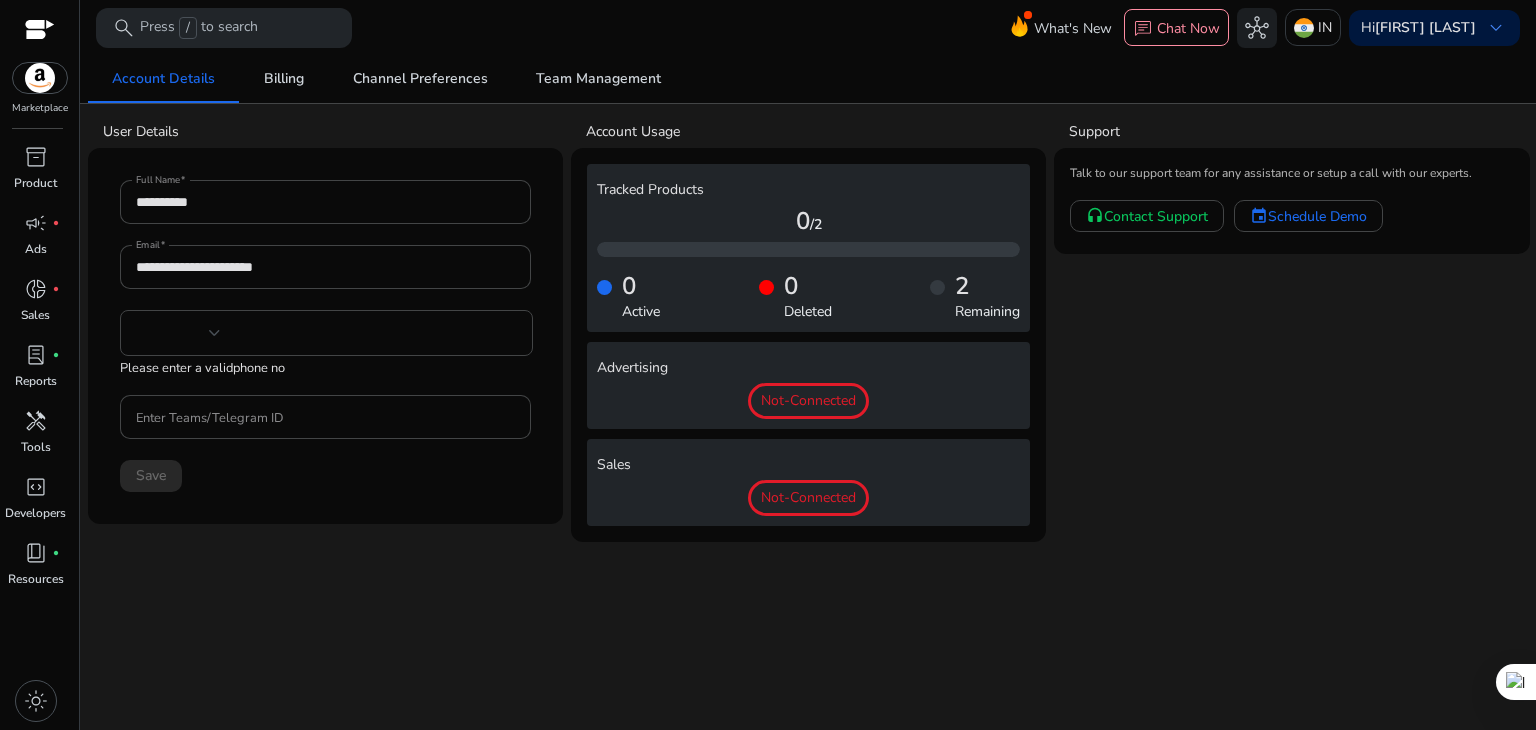 type on "***" 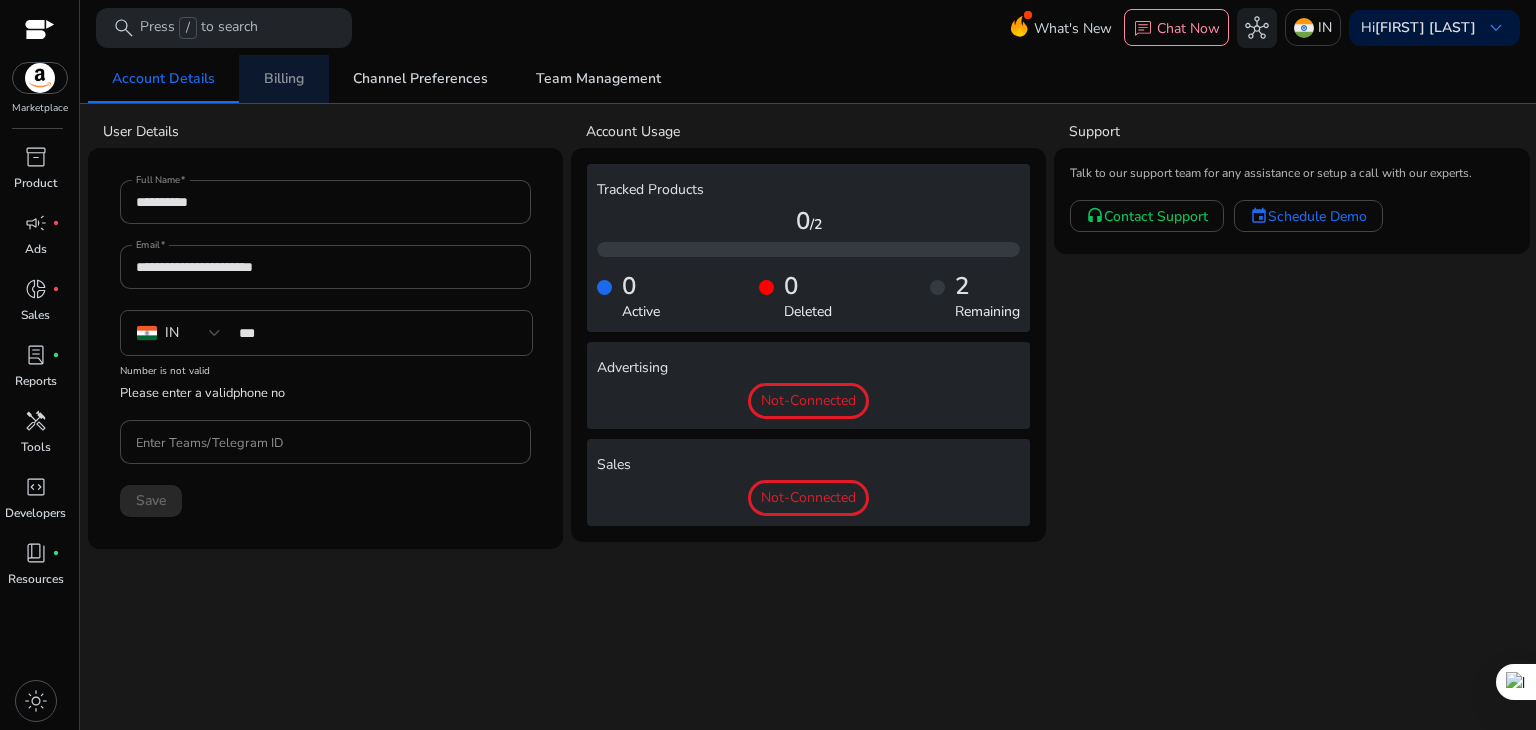 click on "Billing" at bounding box center (284, 79) 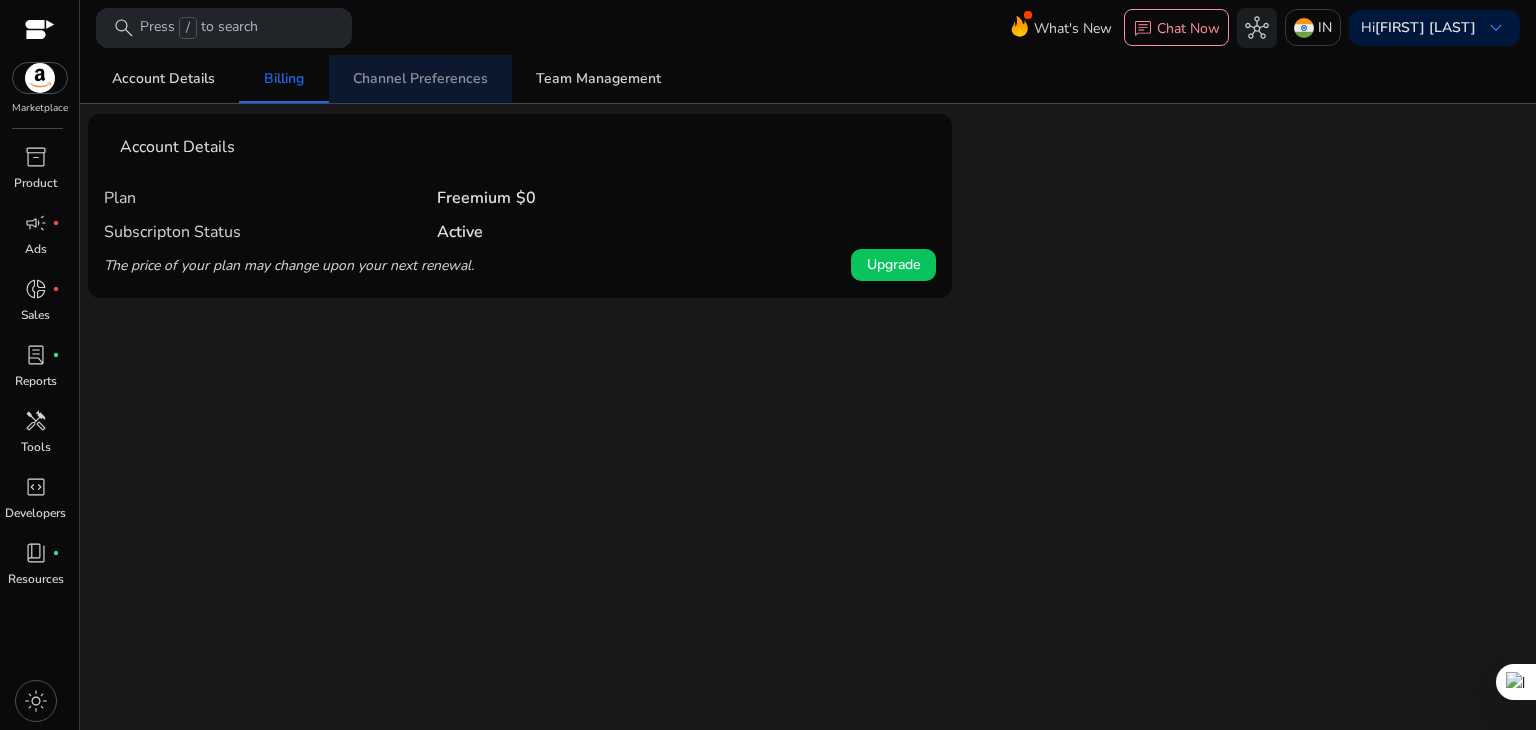 click on "Channel Preferences" at bounding box center [420, 79] 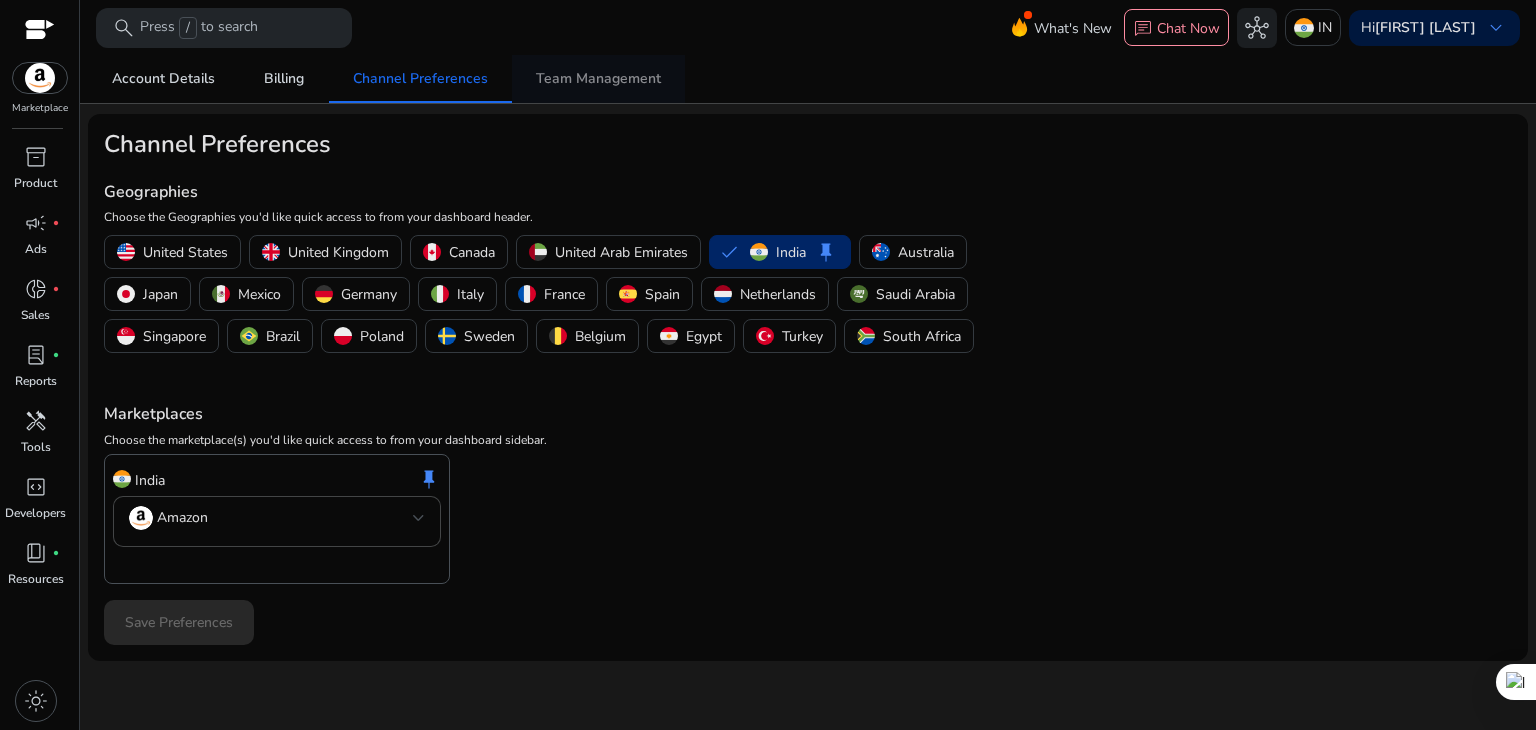click on "Team Management" at bounding box center (598, 79) 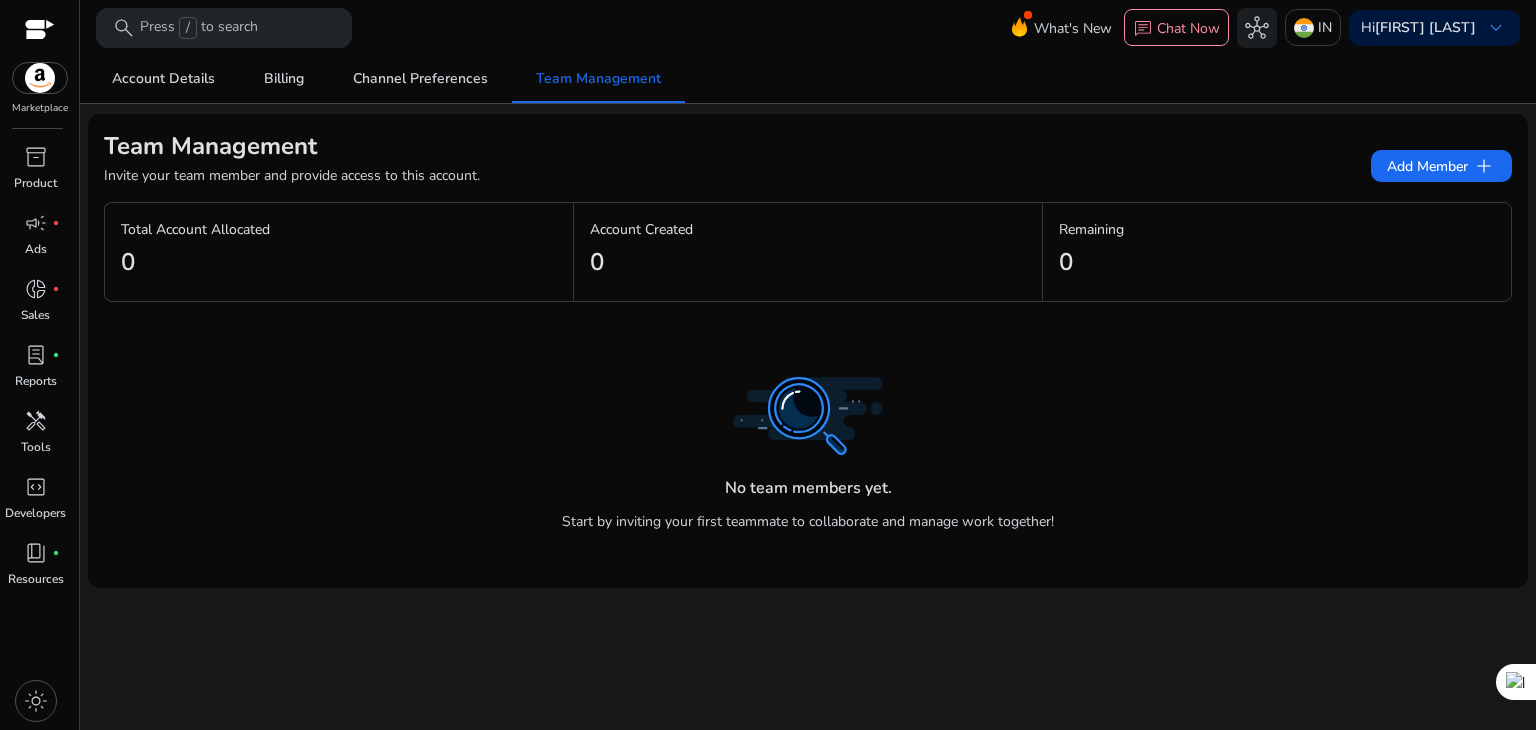 click at bounding box center (40, 78) 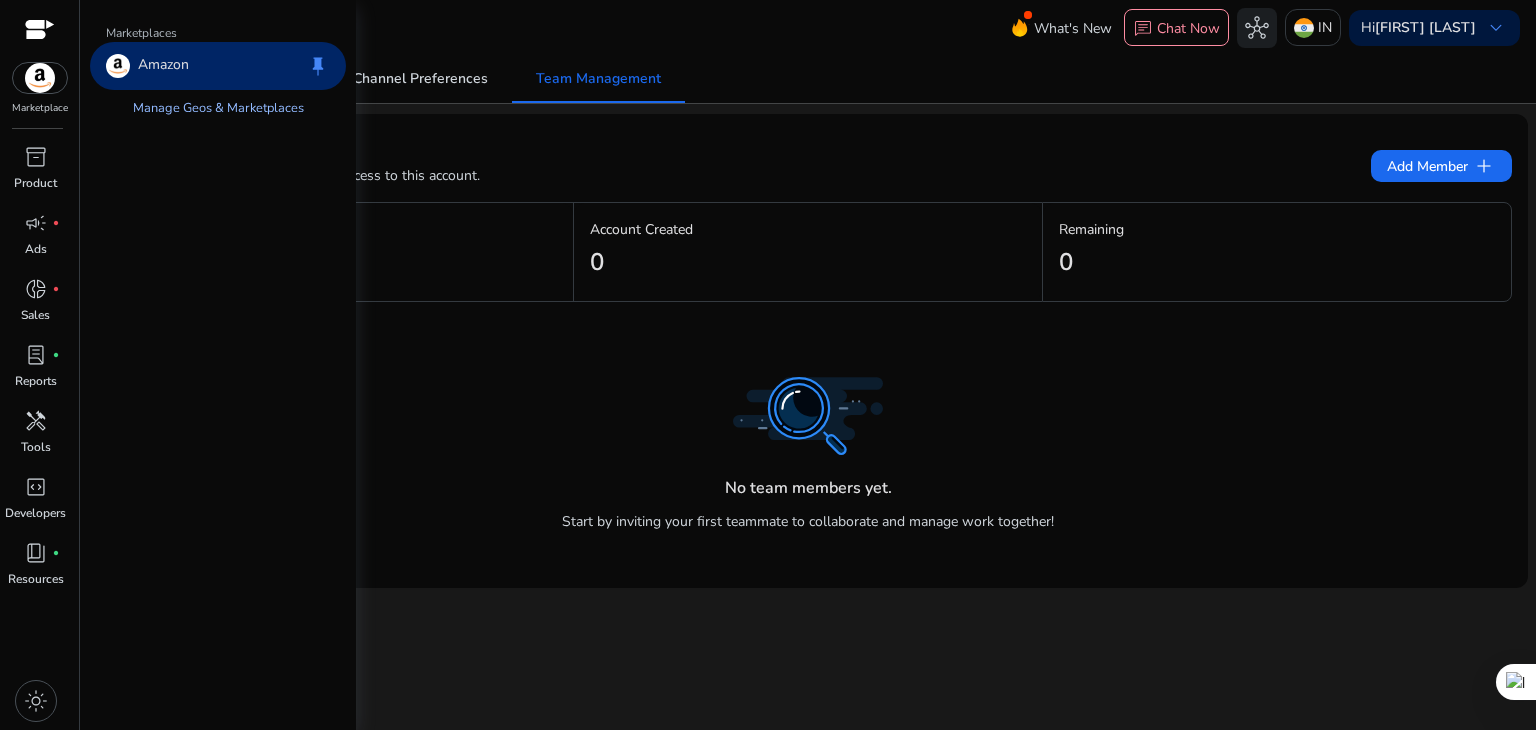 click on "Manage Geos & Marketplaces" at bounding box center (218, 108) 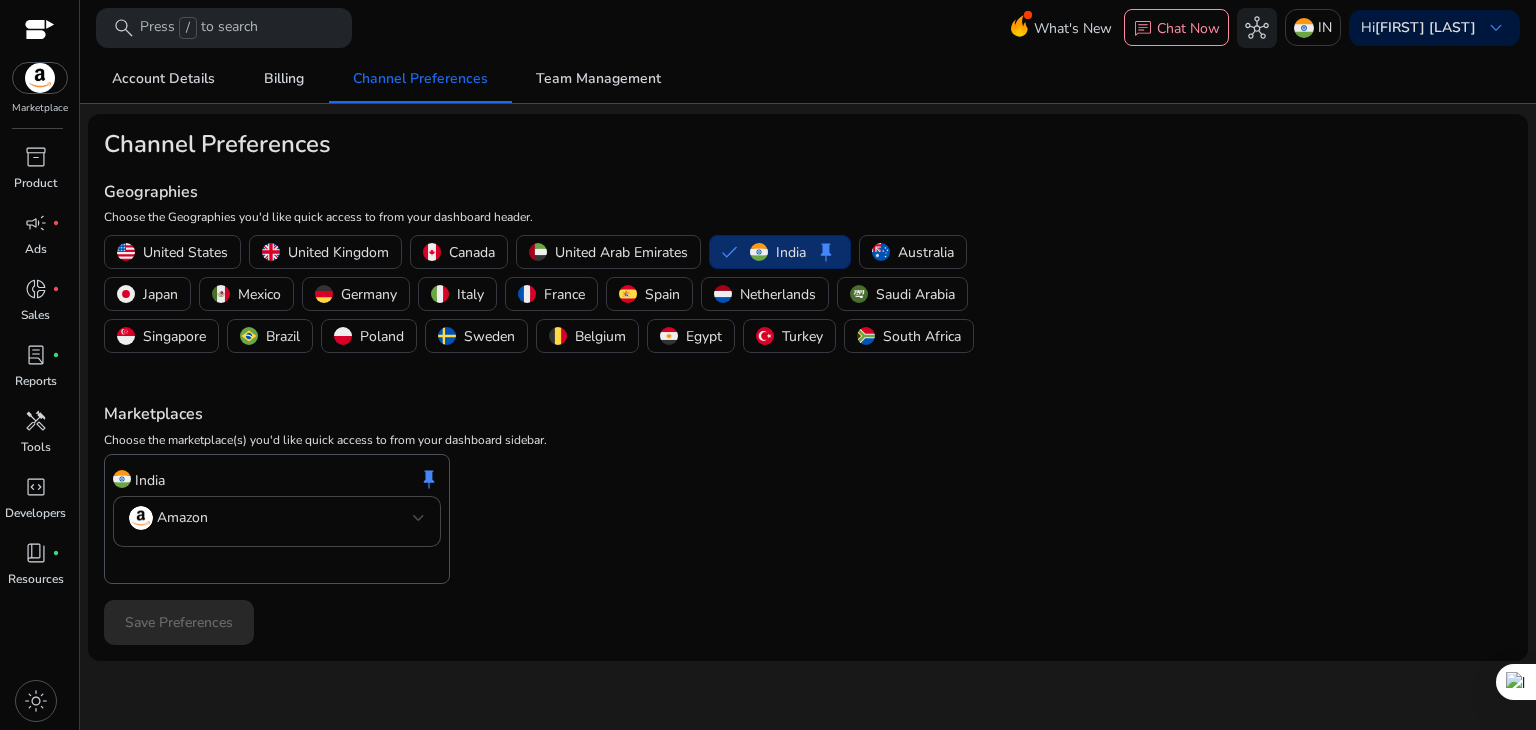 click on "India" at bounding box center (791, 252) 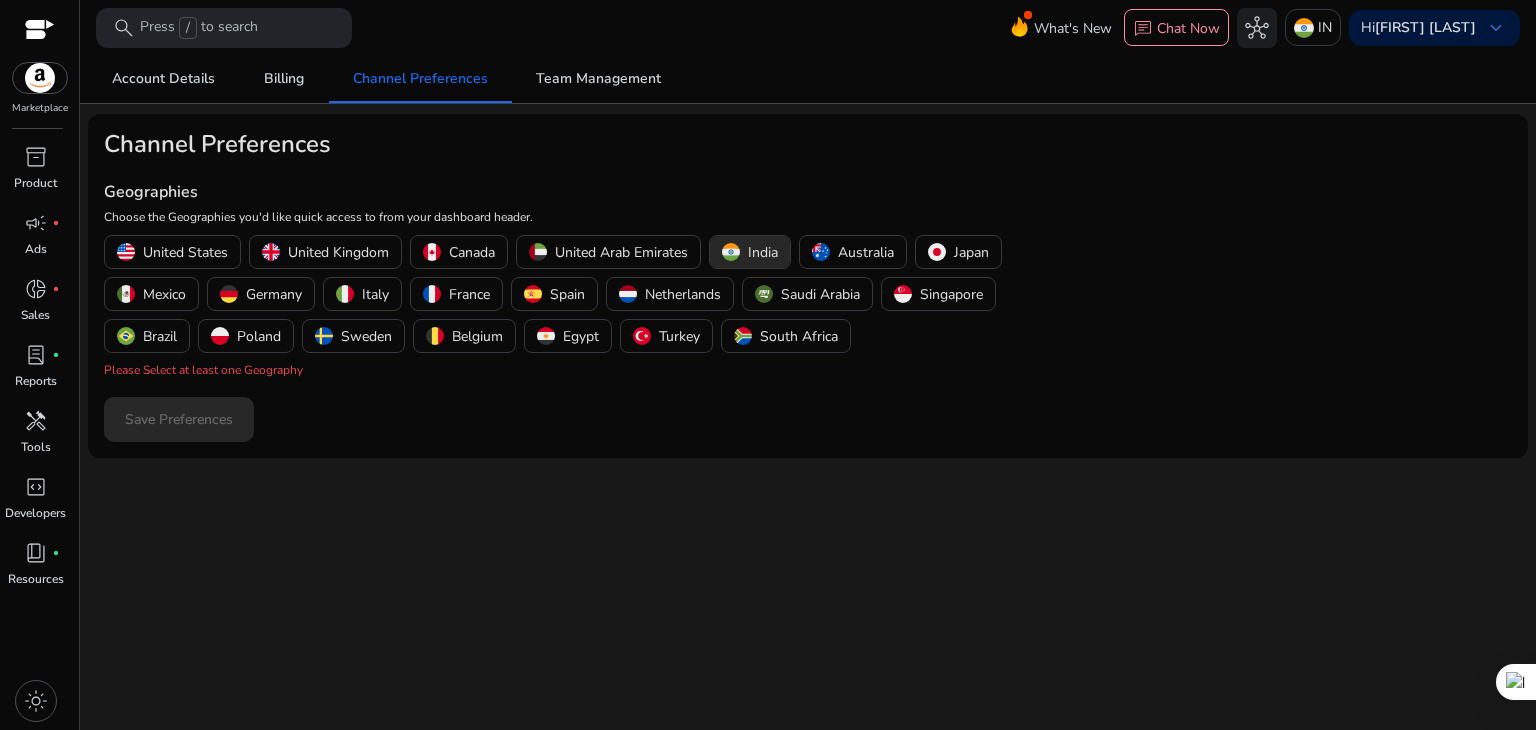 scroll, scrollTop: 0, scrollLeft: 0, axis: both 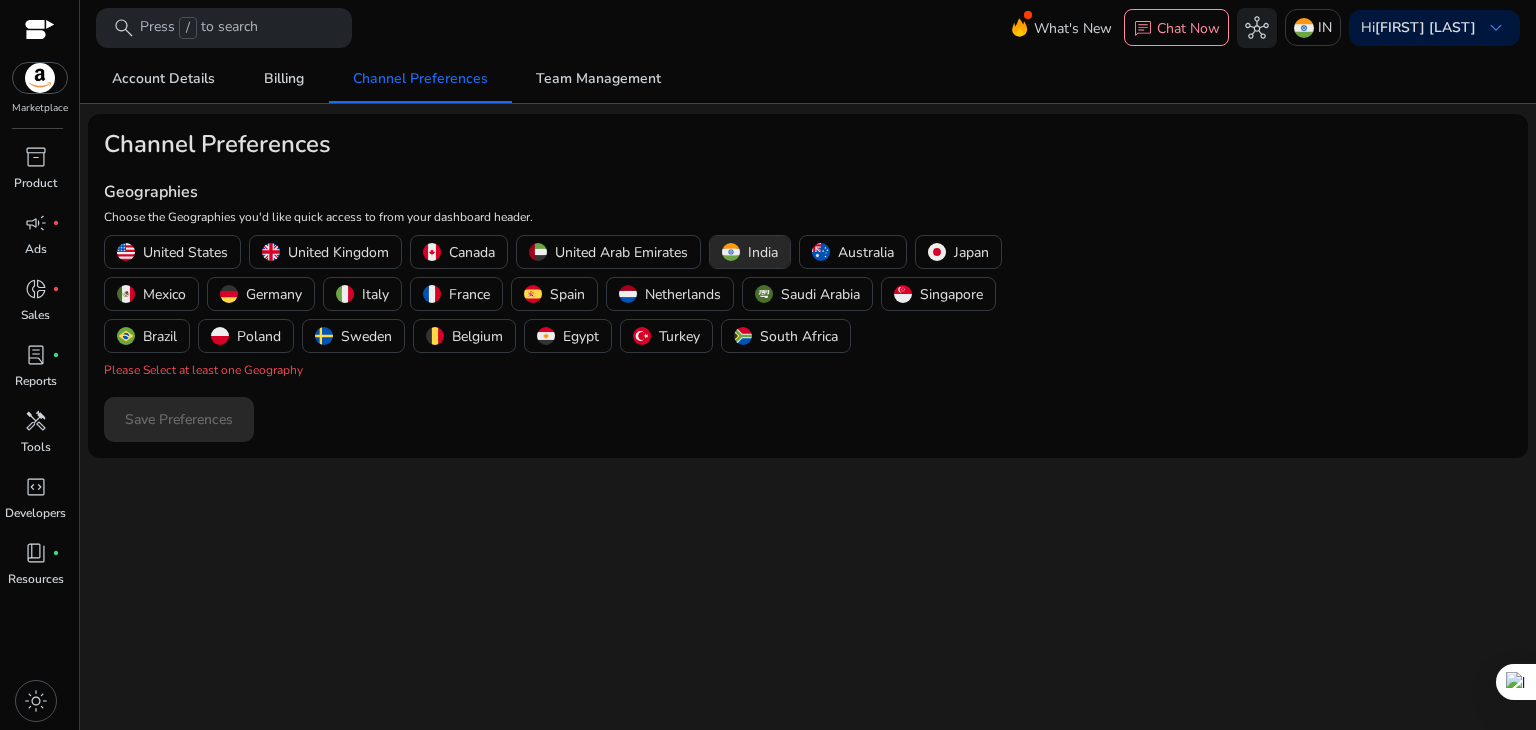 click on "India" at bounding box center (763, 252) 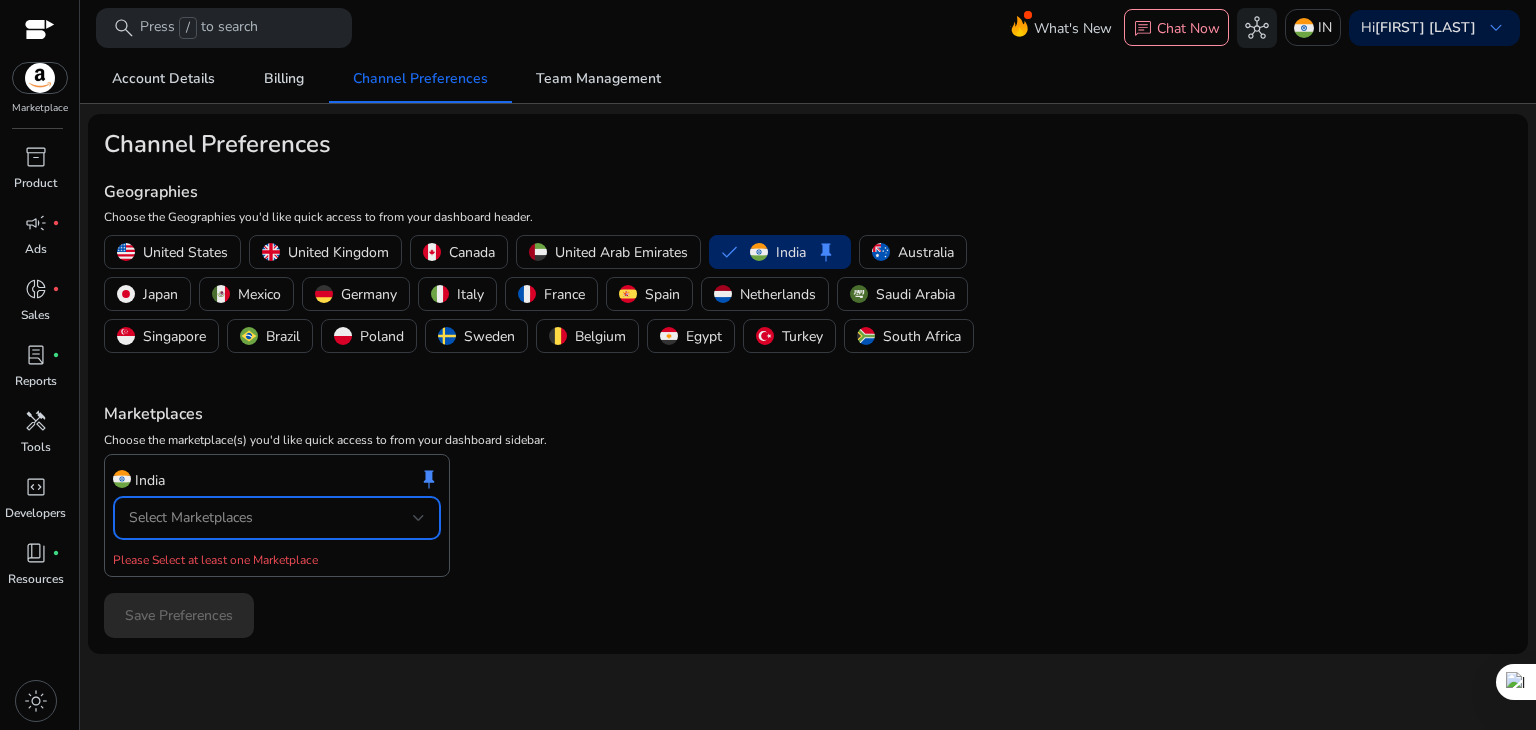 click on "Select Marketplaces" at bounding box center (191, 517) 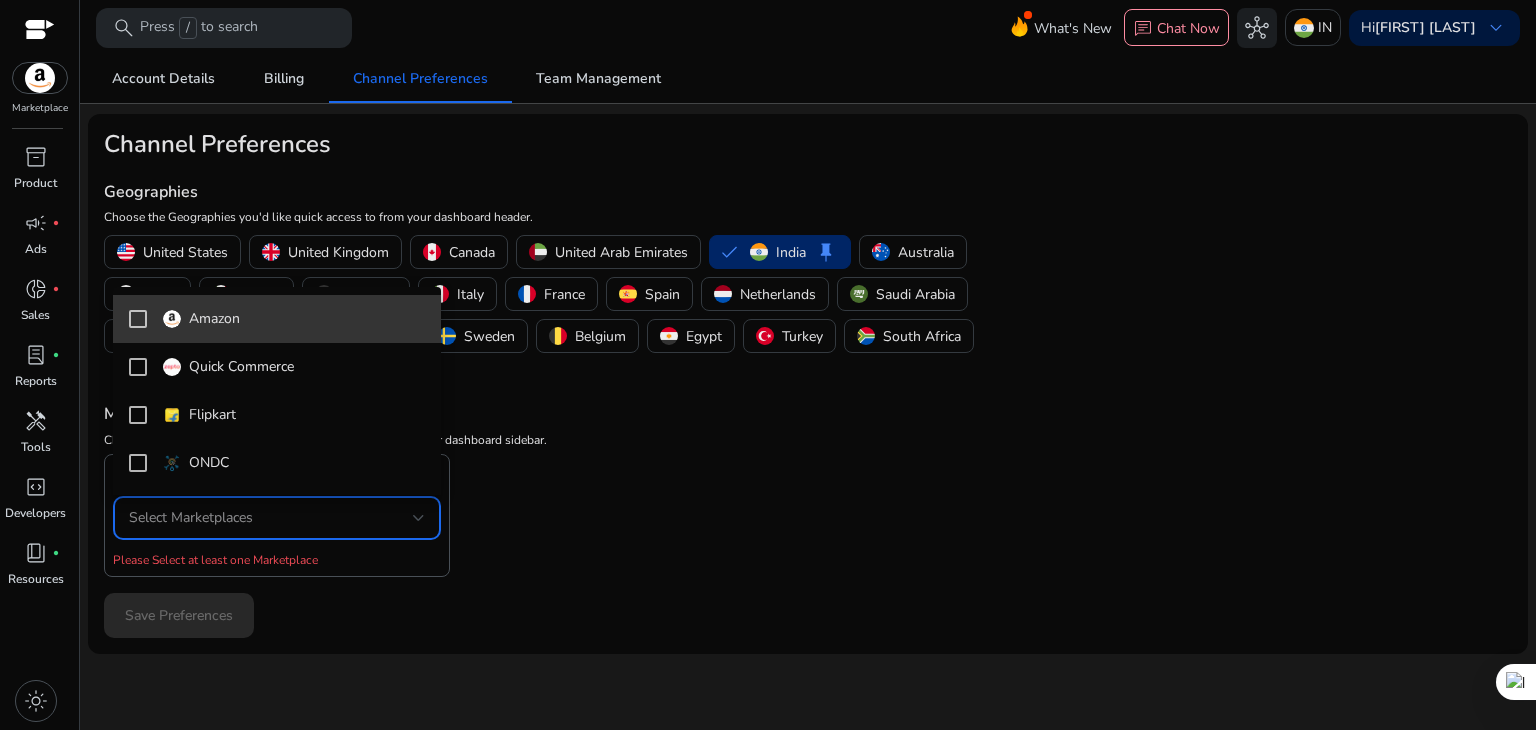 click on "Amazon" at bounding box center [294, 319] 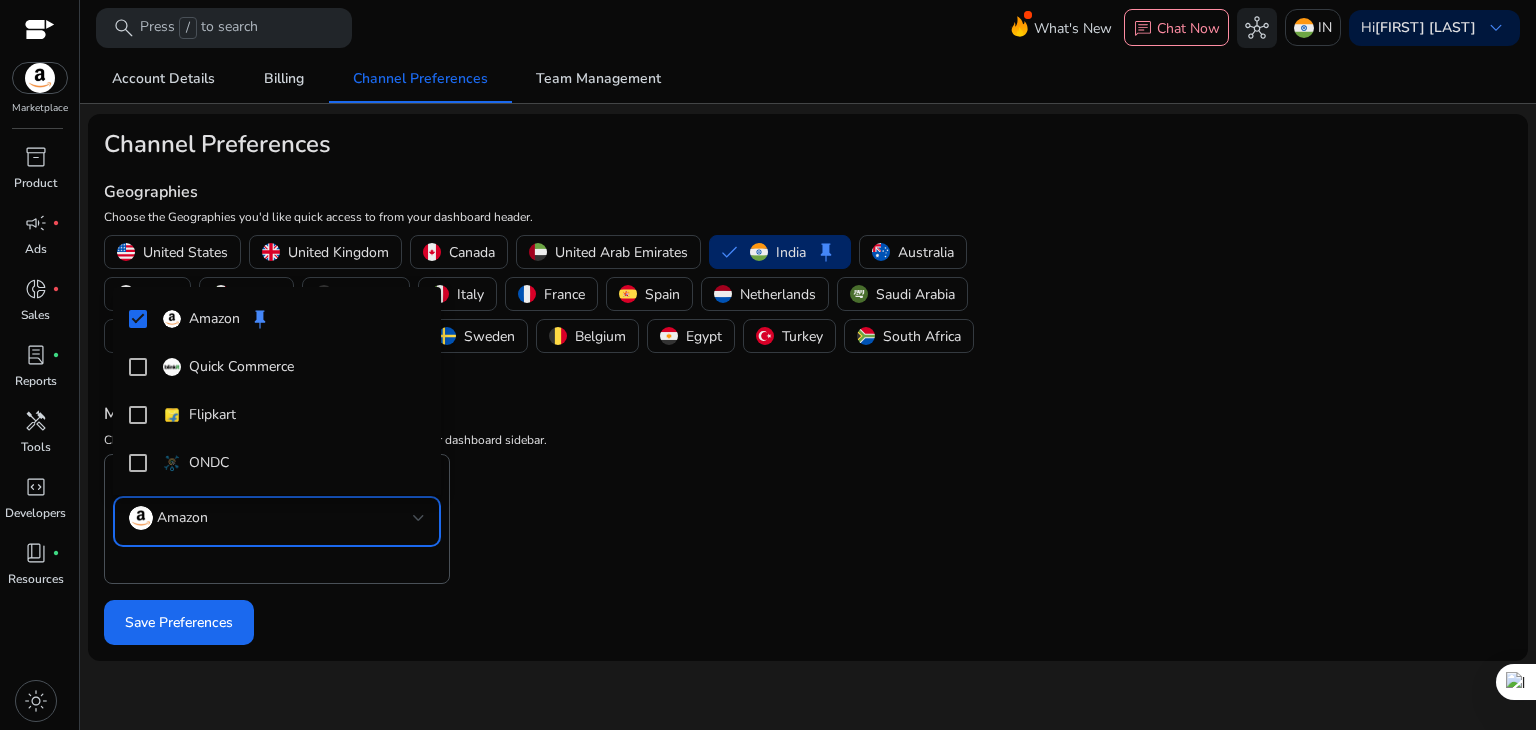 click at bounding box center [768, 365] 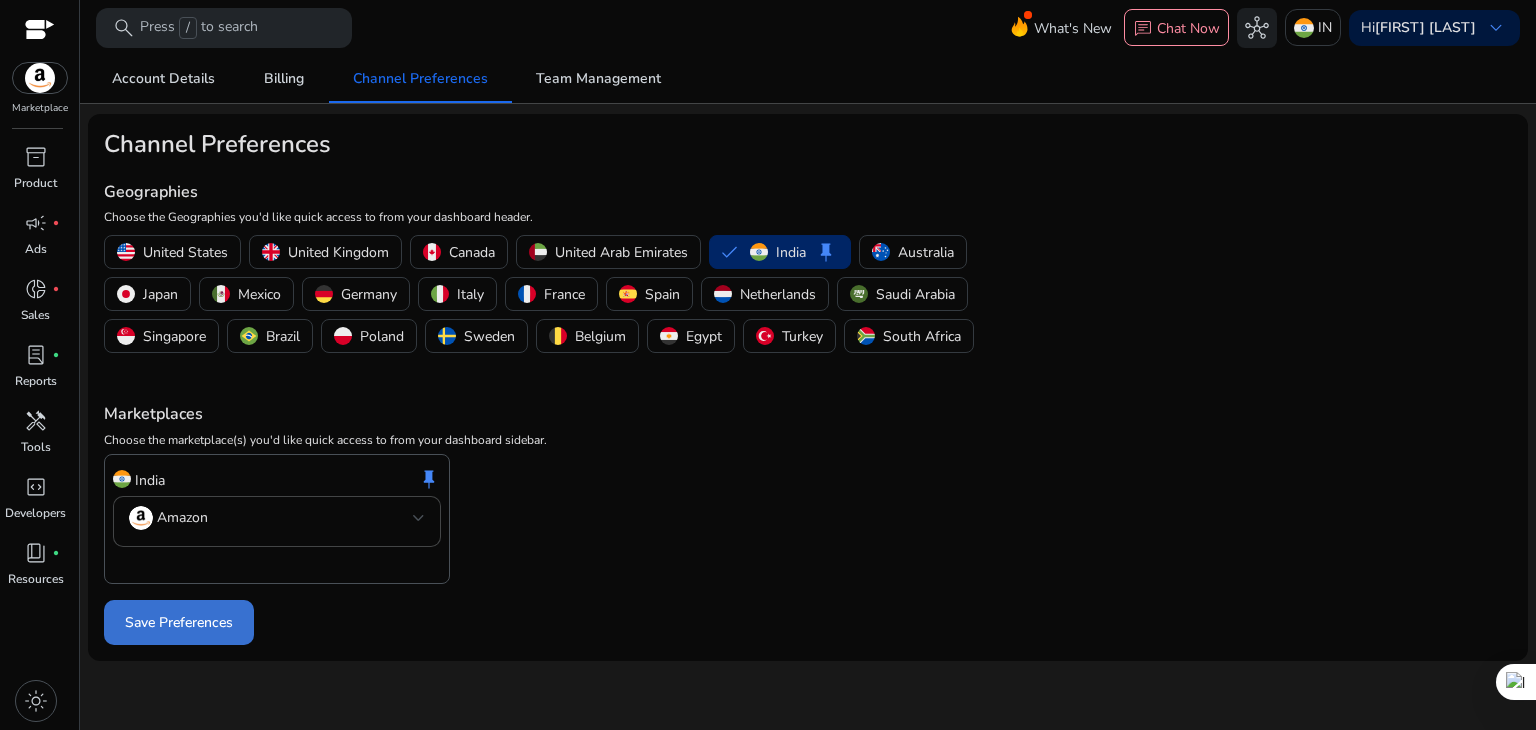 click on "Save Preferences" 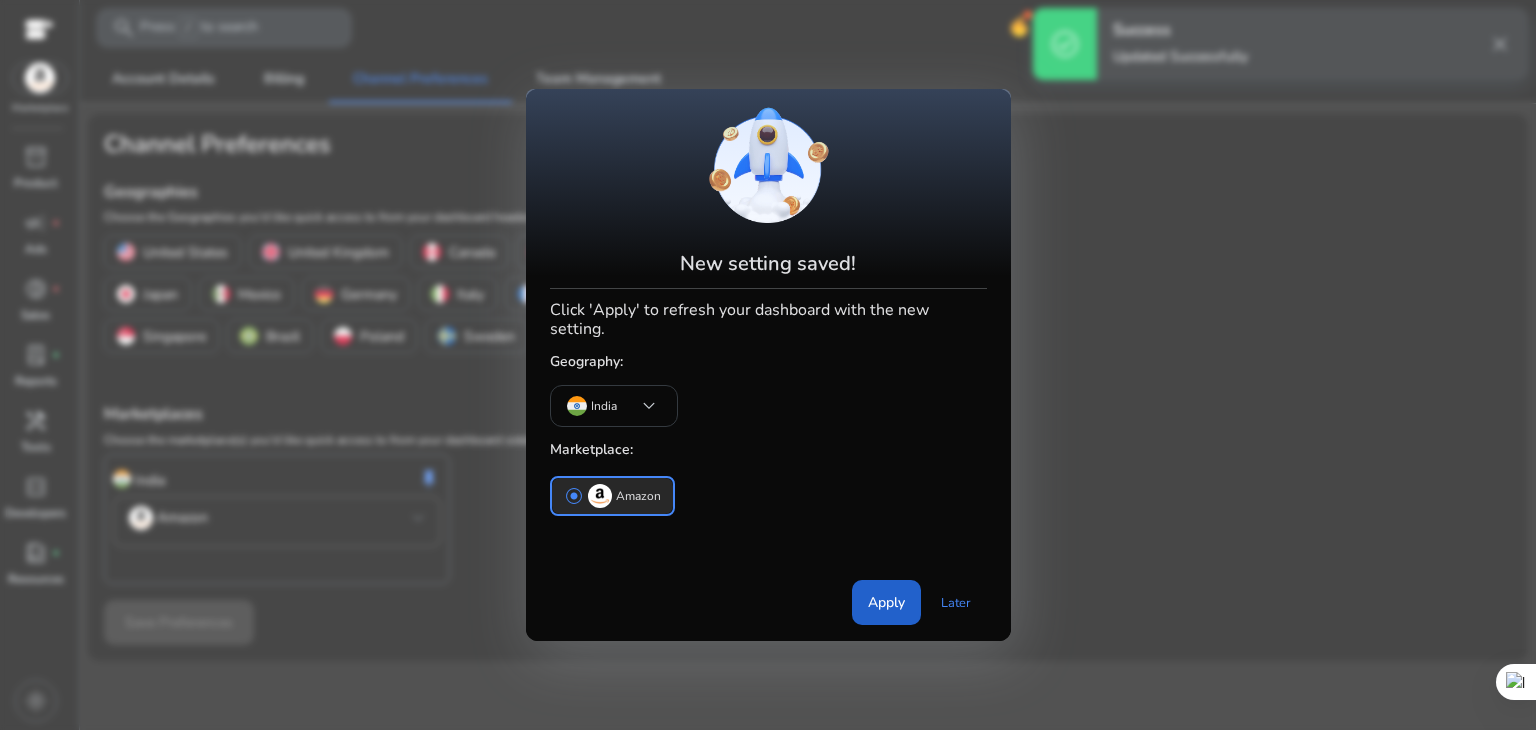 click on "Apply" at bounding box center (886, 602) 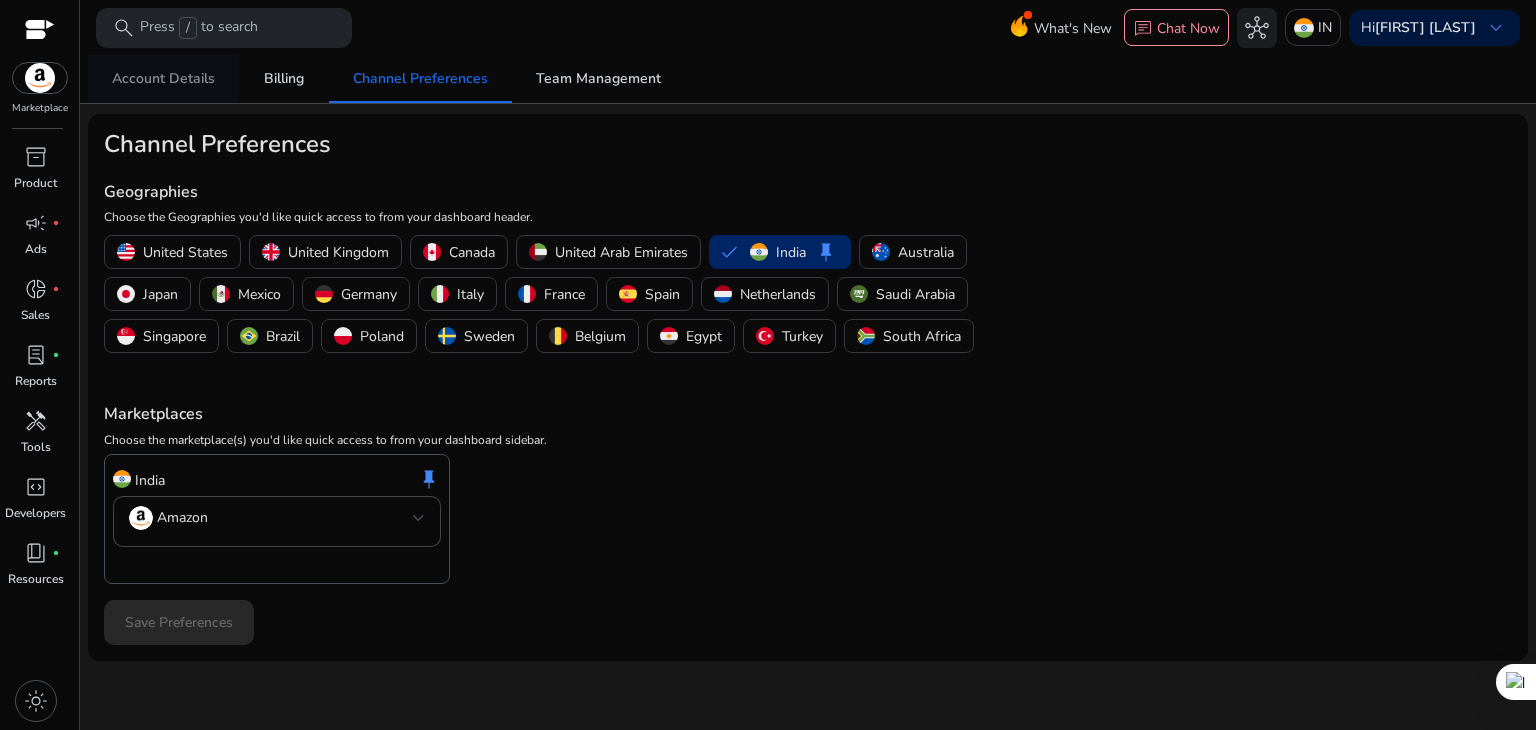 click on "Account Details" at bounding box center (163, 79) 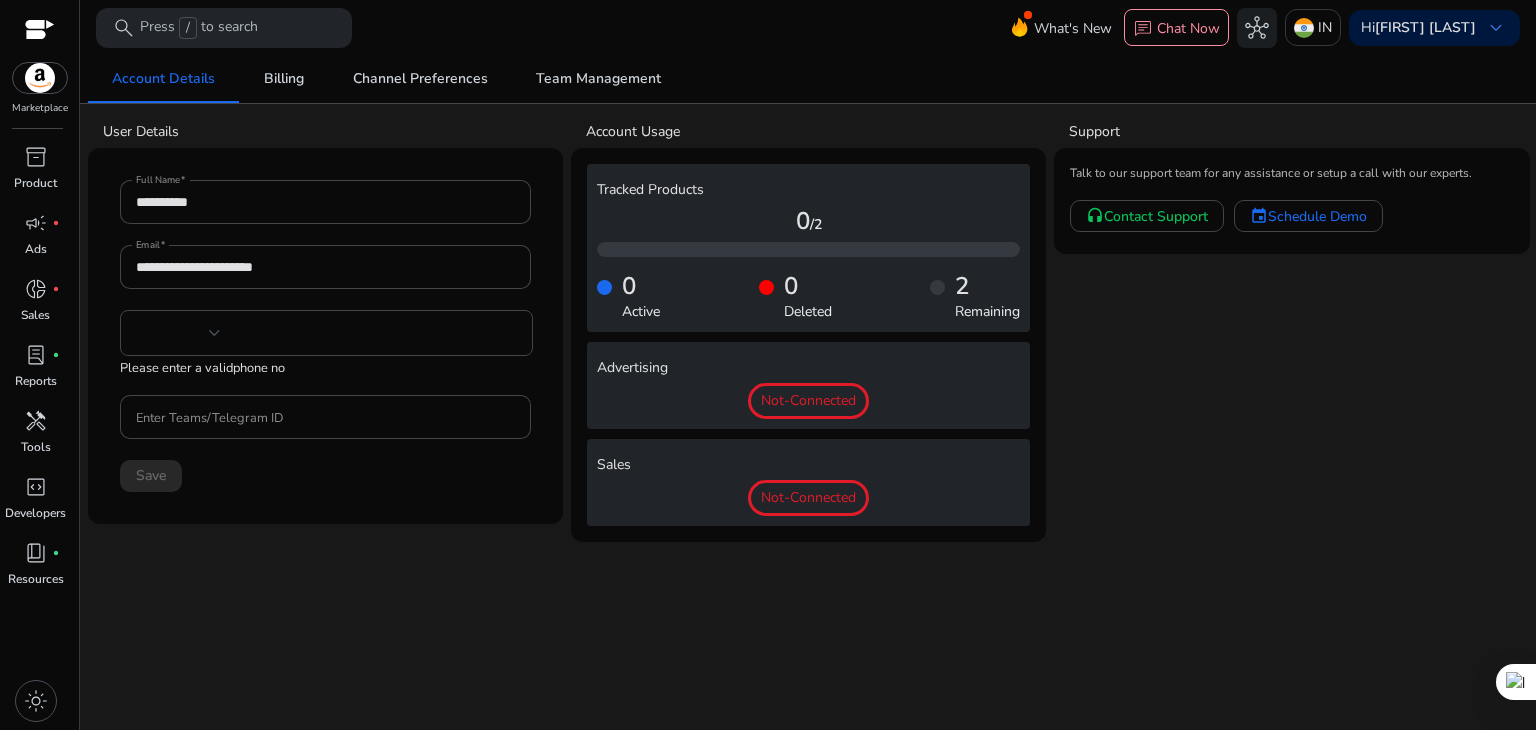 type on "***" 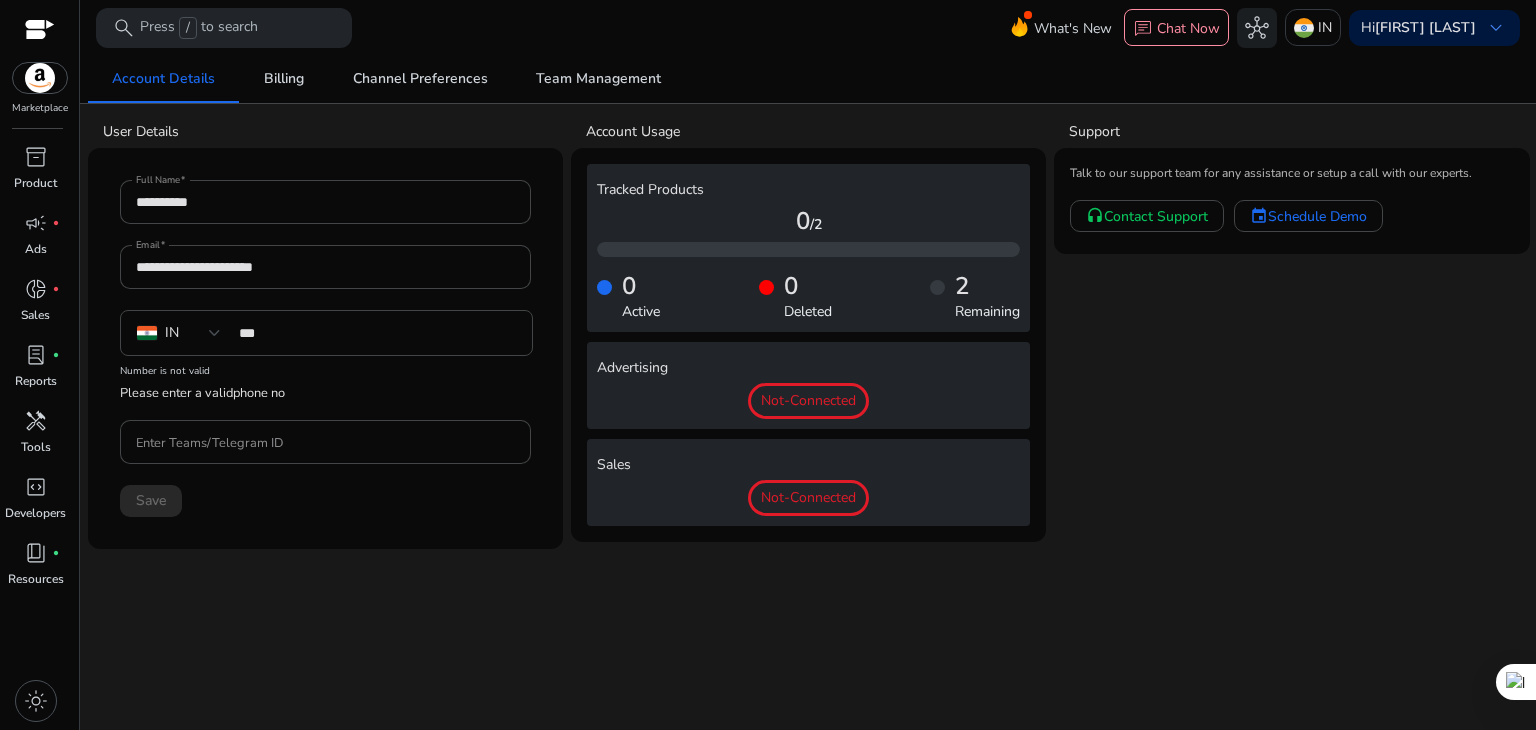 click at bounding box center [40, 78] 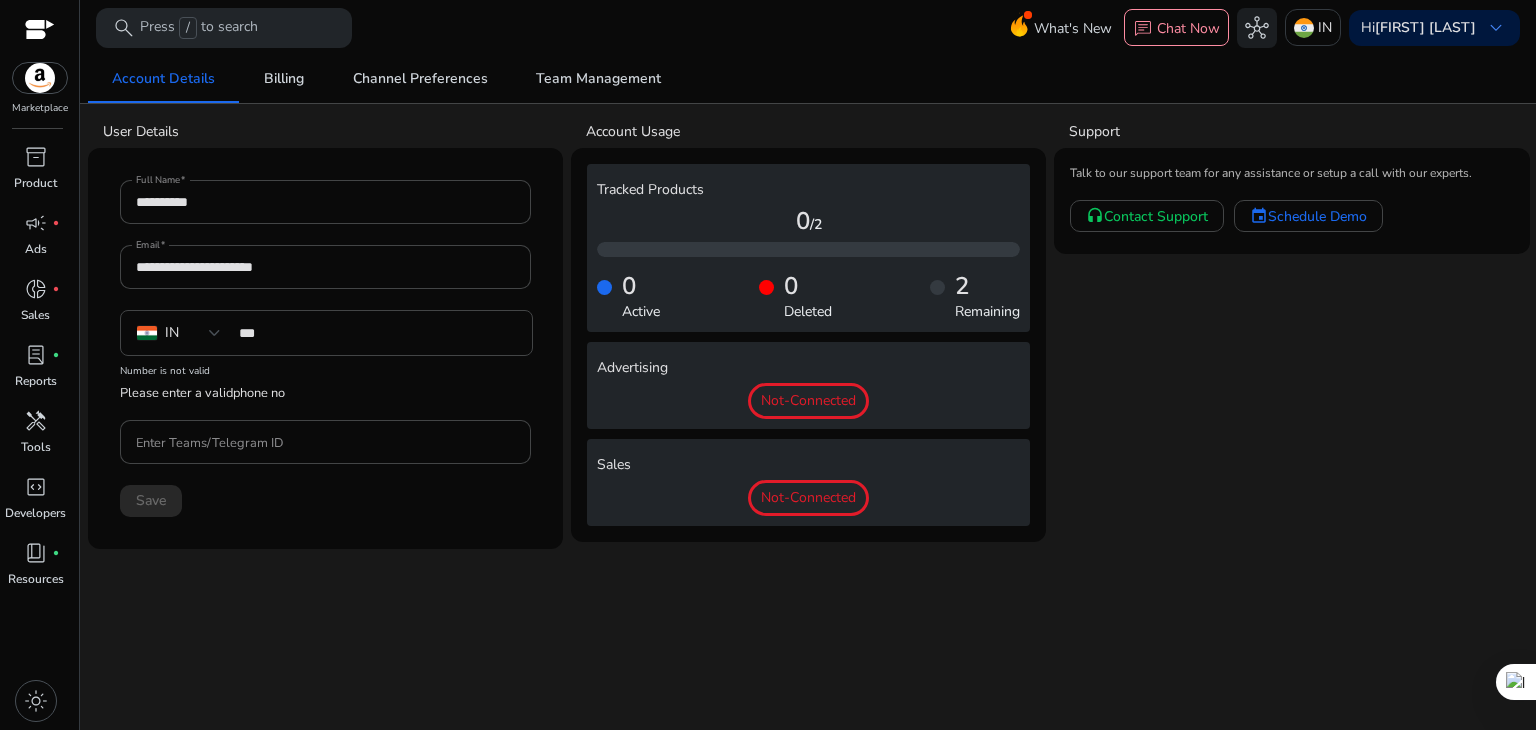 click at bounding box center [40, 31] 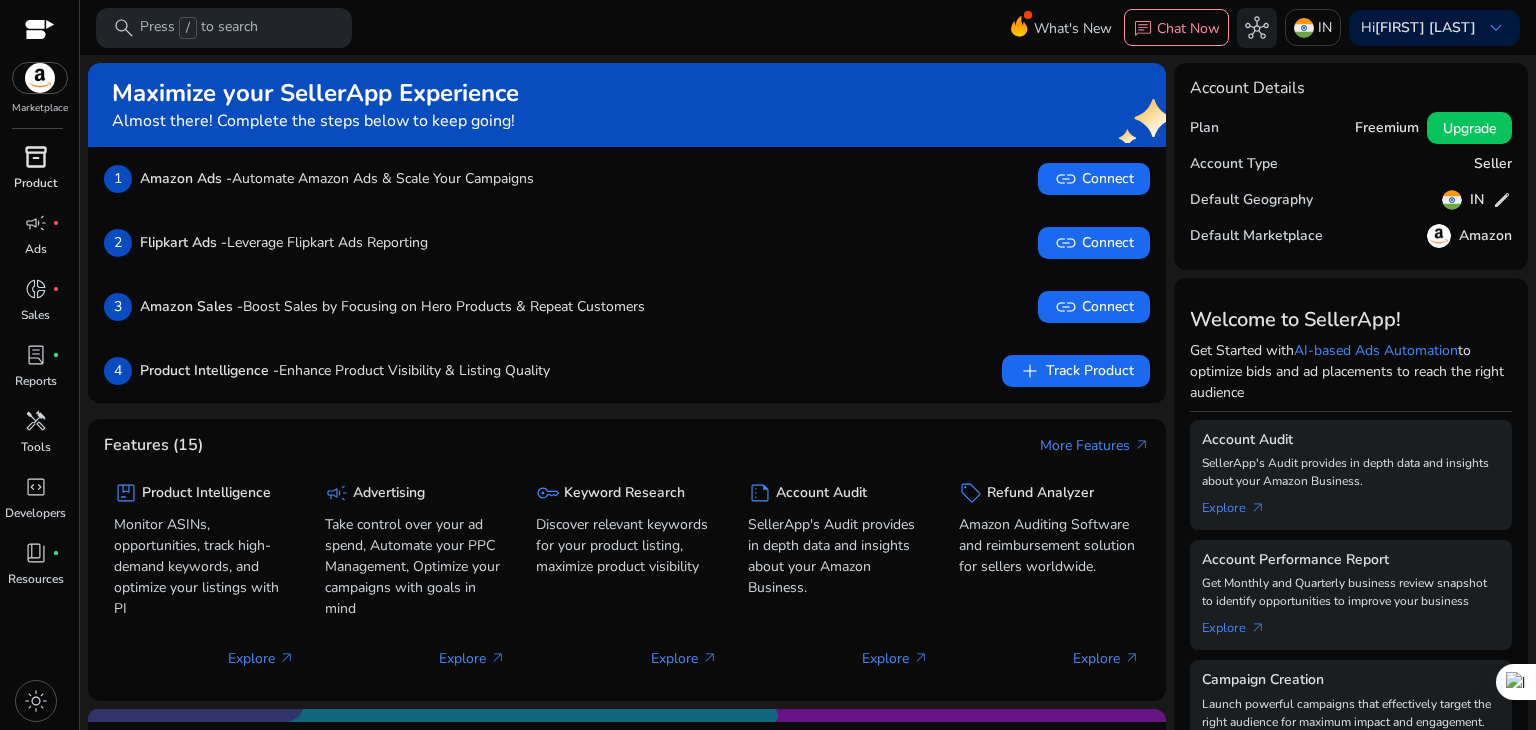 click on "Product" at bounding box center [35, 183] 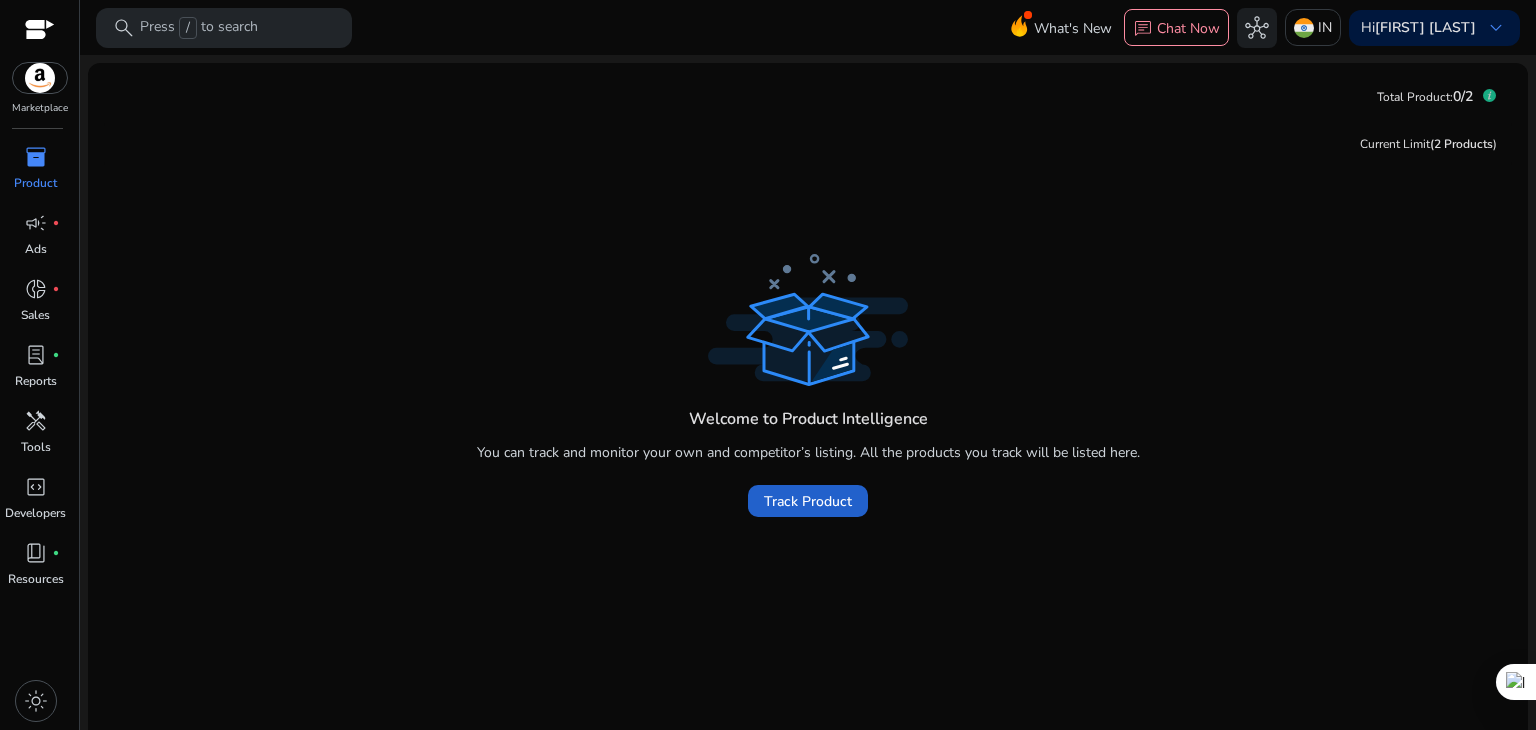 click on "Track Product" 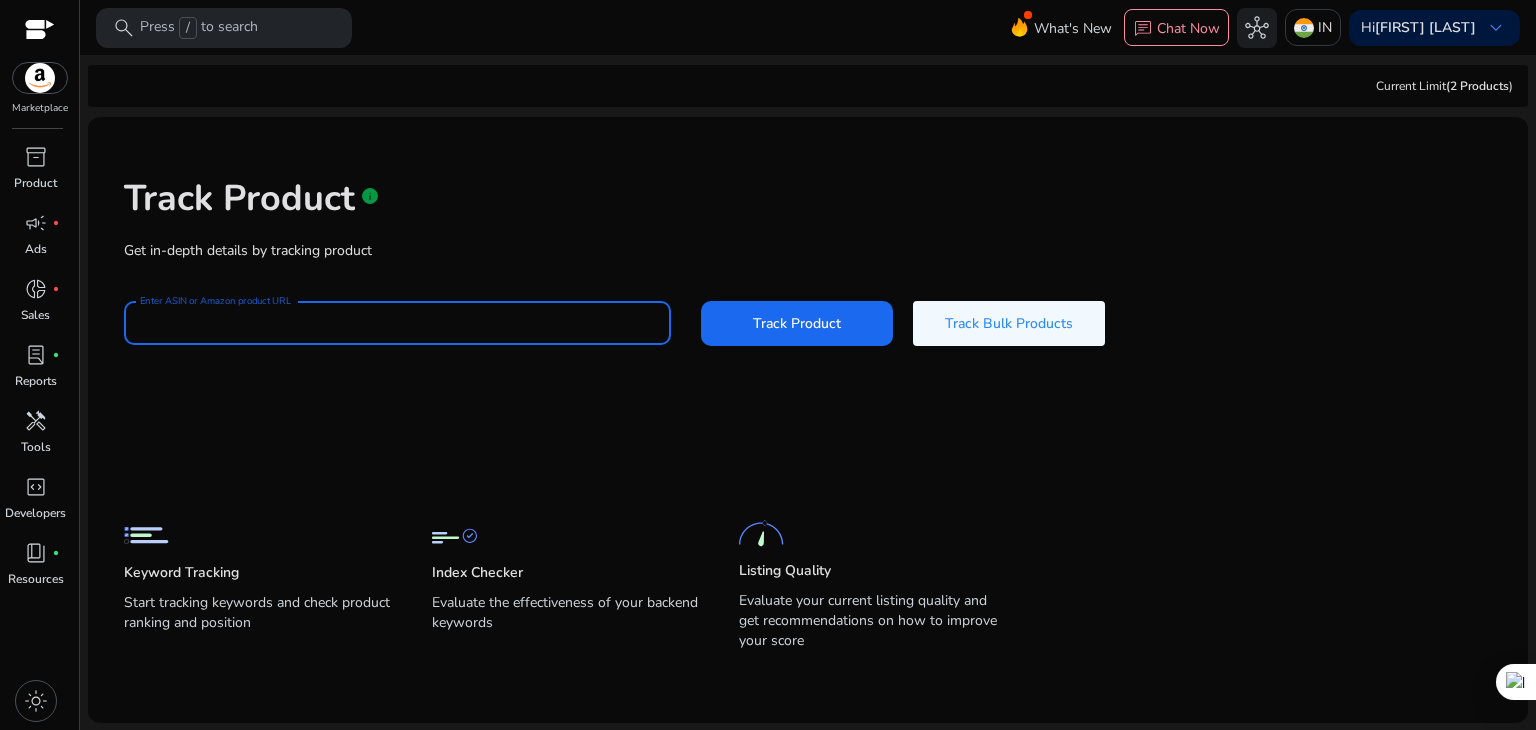 click on "Enter ASIN or Amazon product URL" at bounding box center [397, 323] 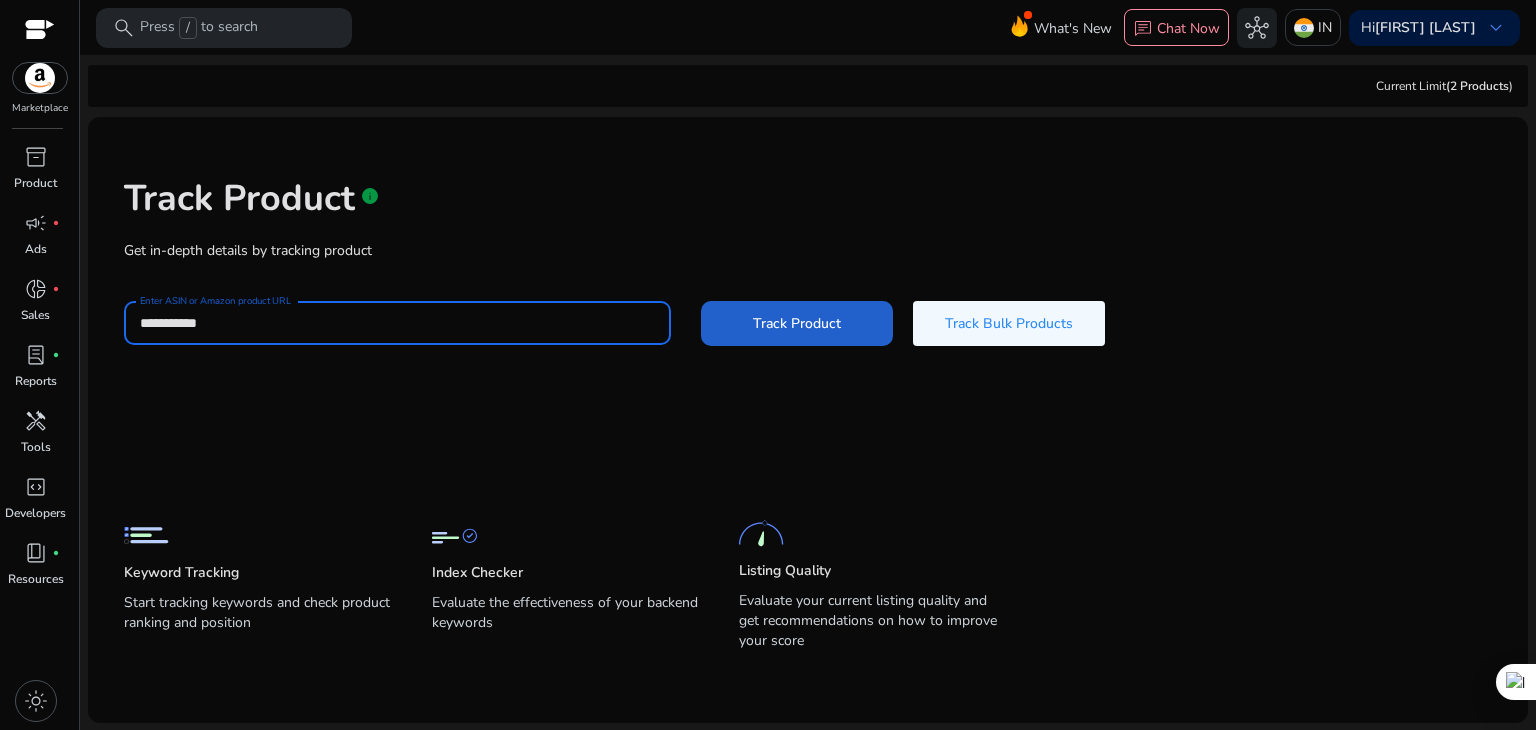 click 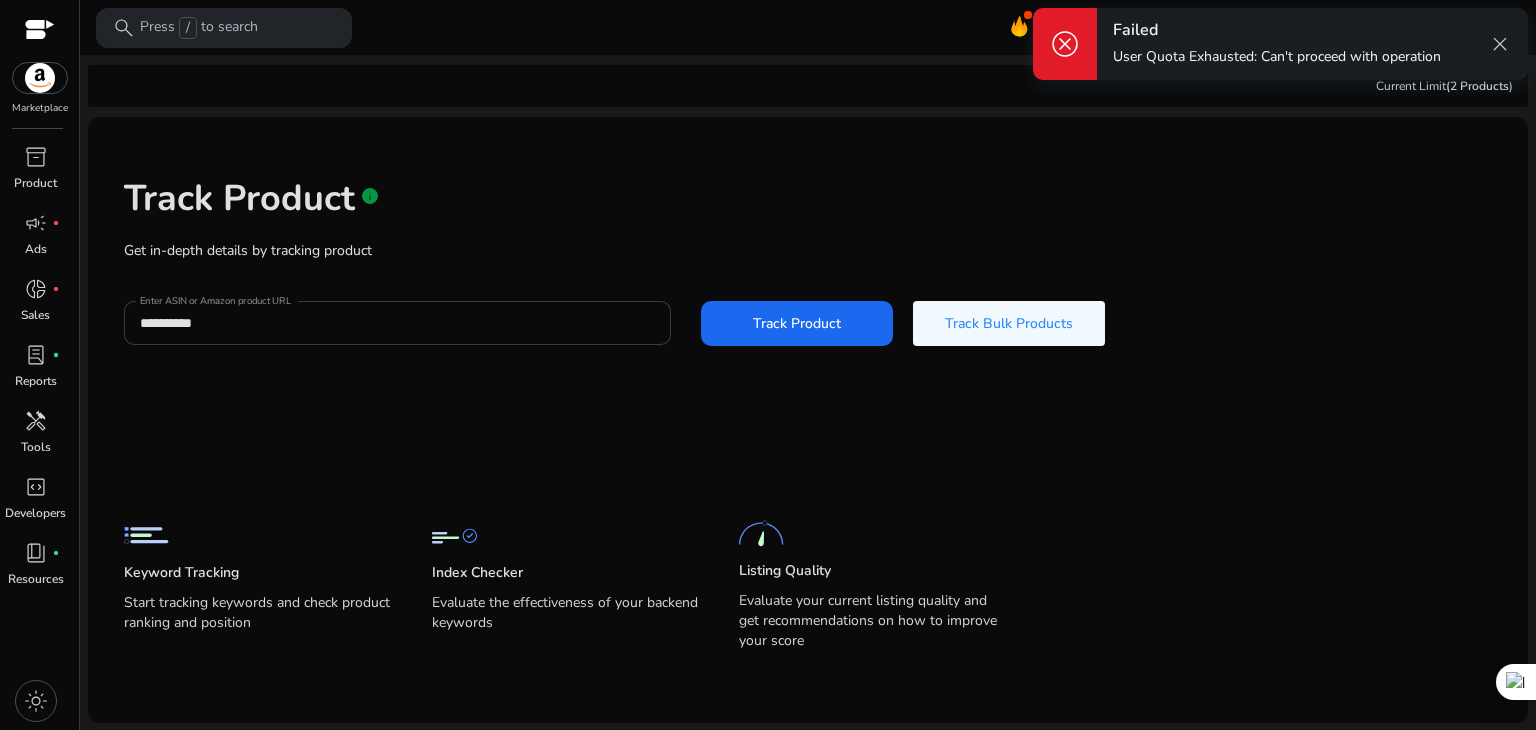 click on "**********" at bounding box center (397, 323) 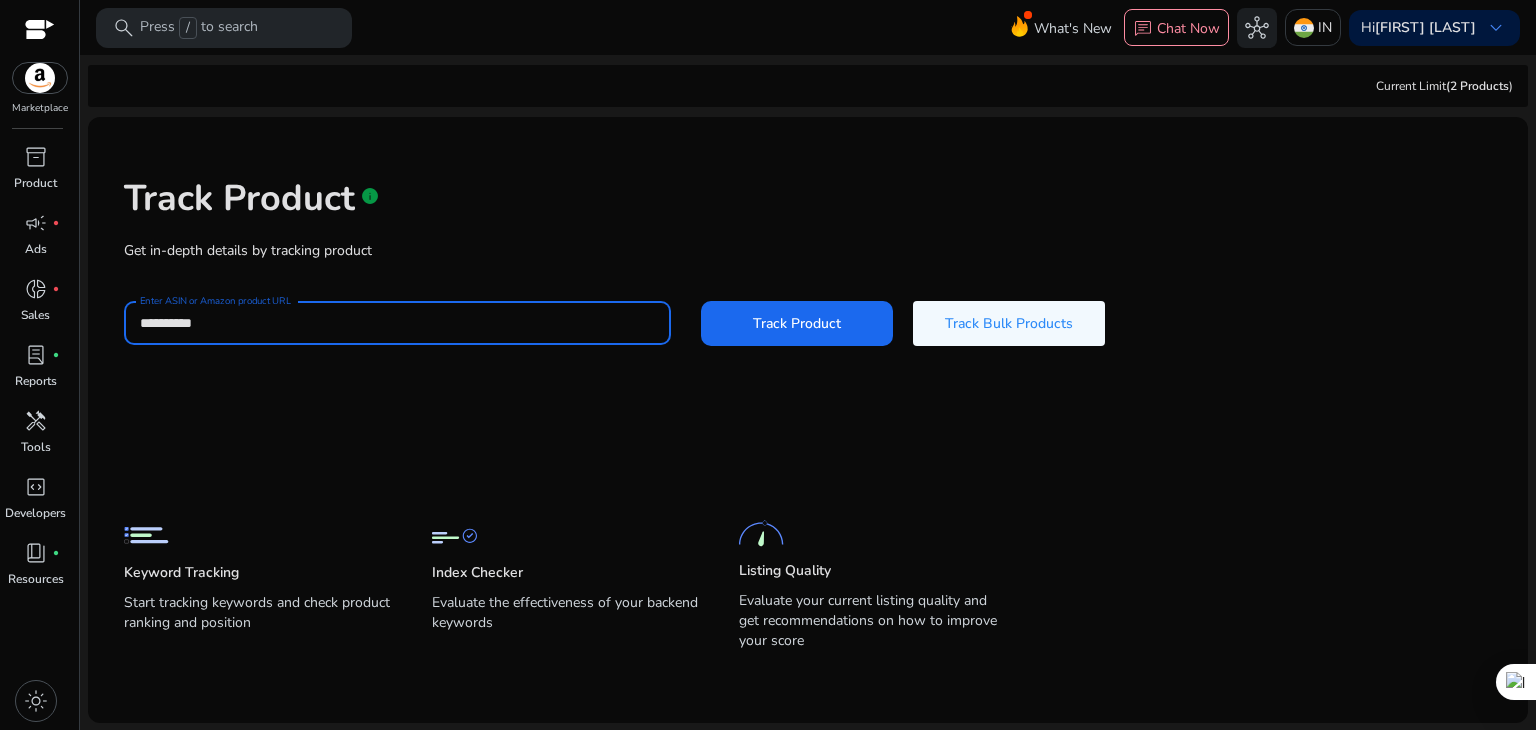 click on "**********" at bounding box center [397, 323] 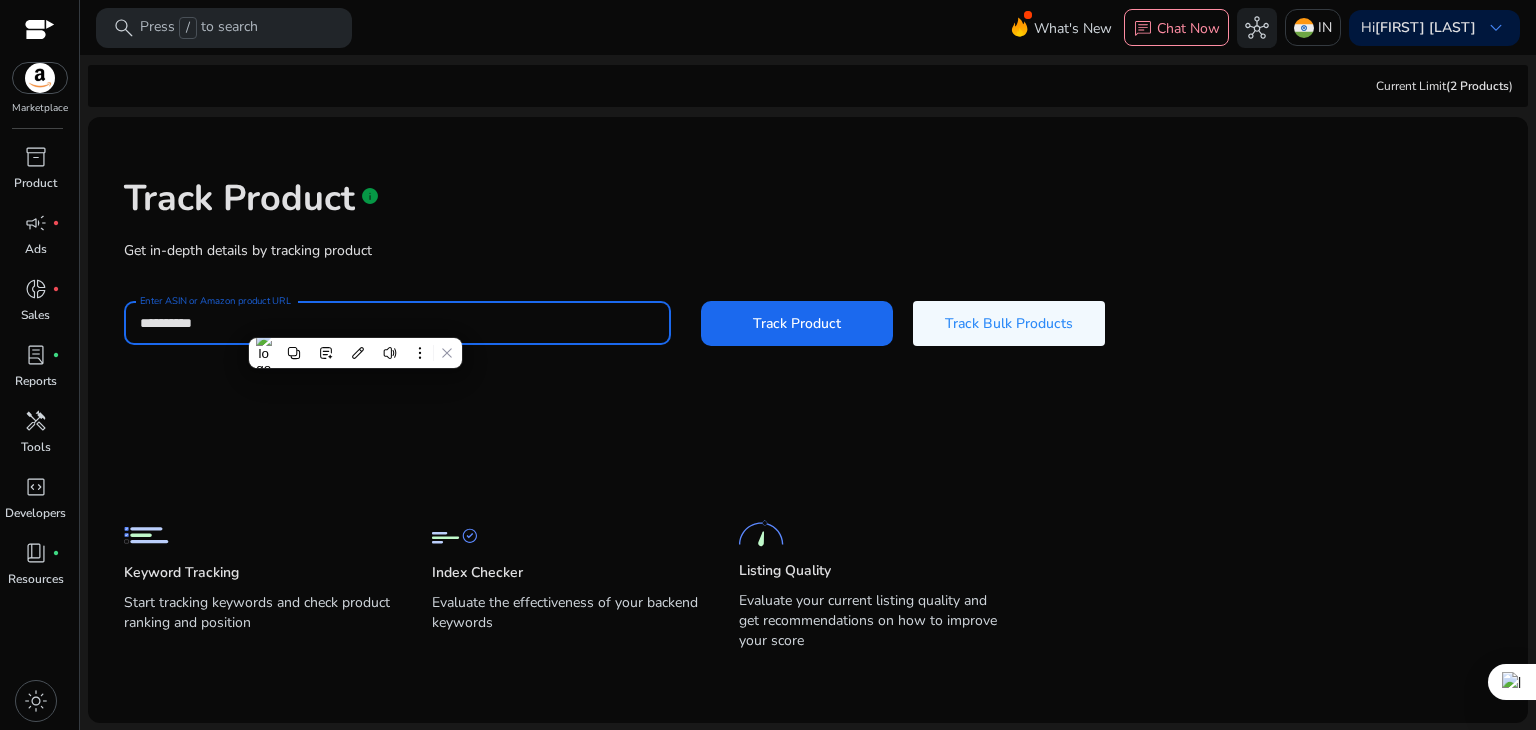 paste 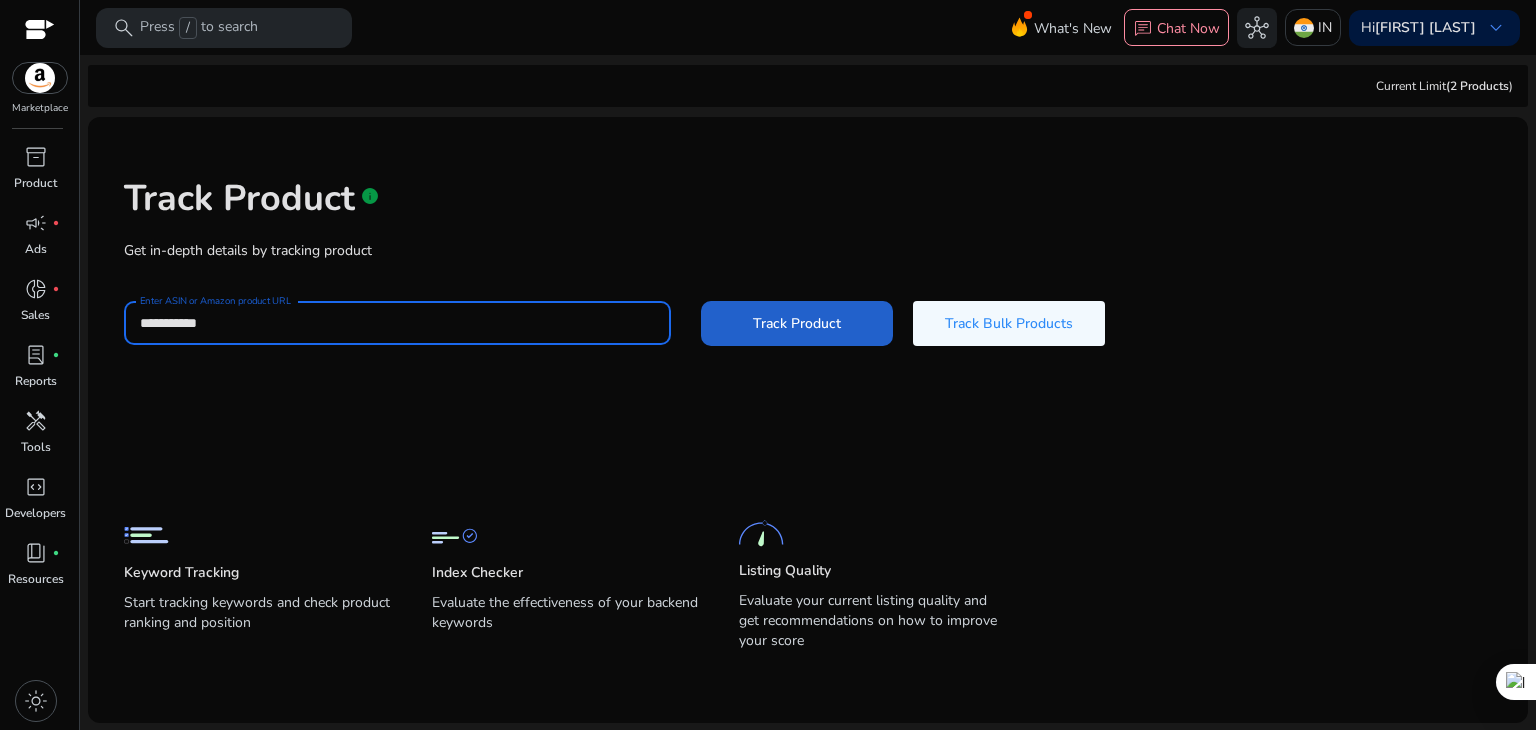click on "Track Product" 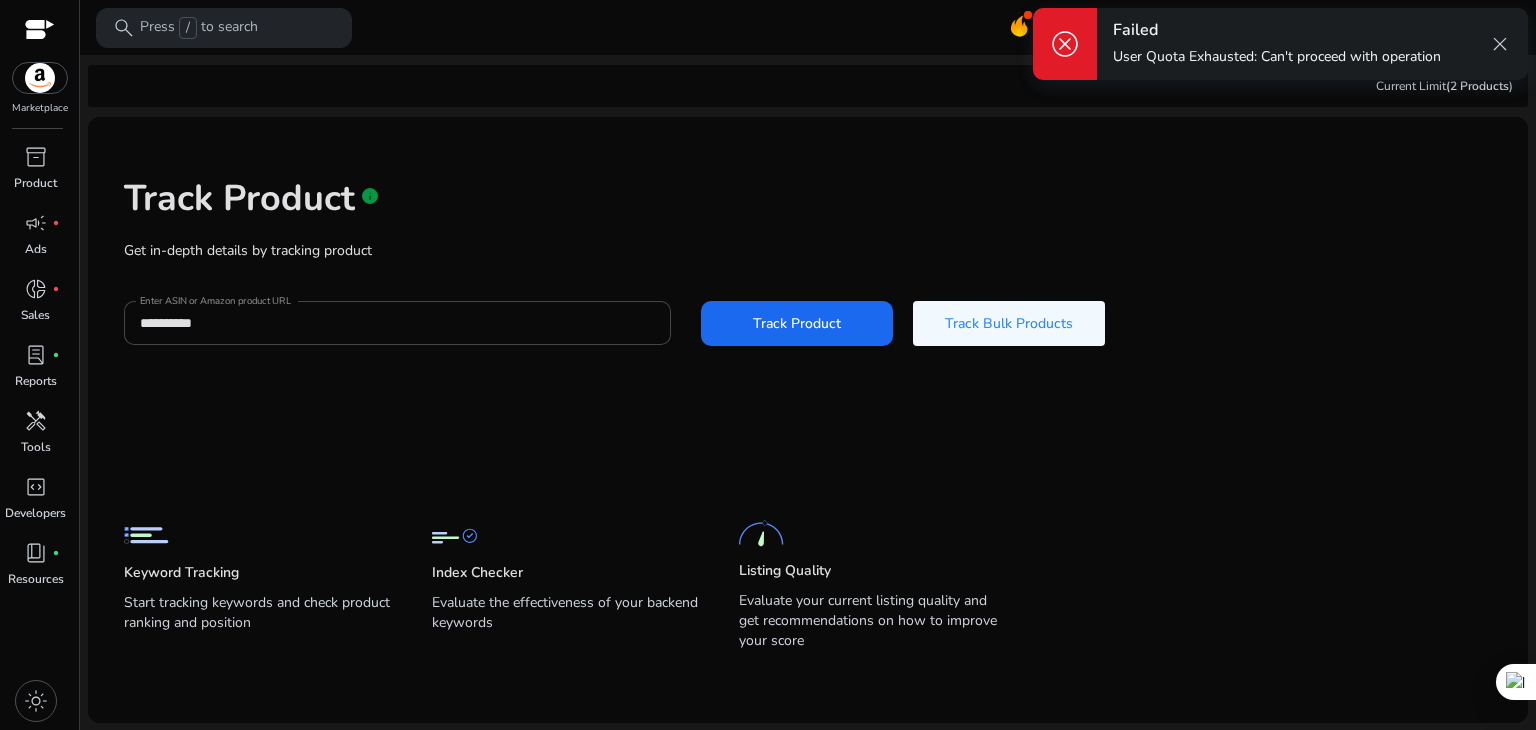 click on "**********" 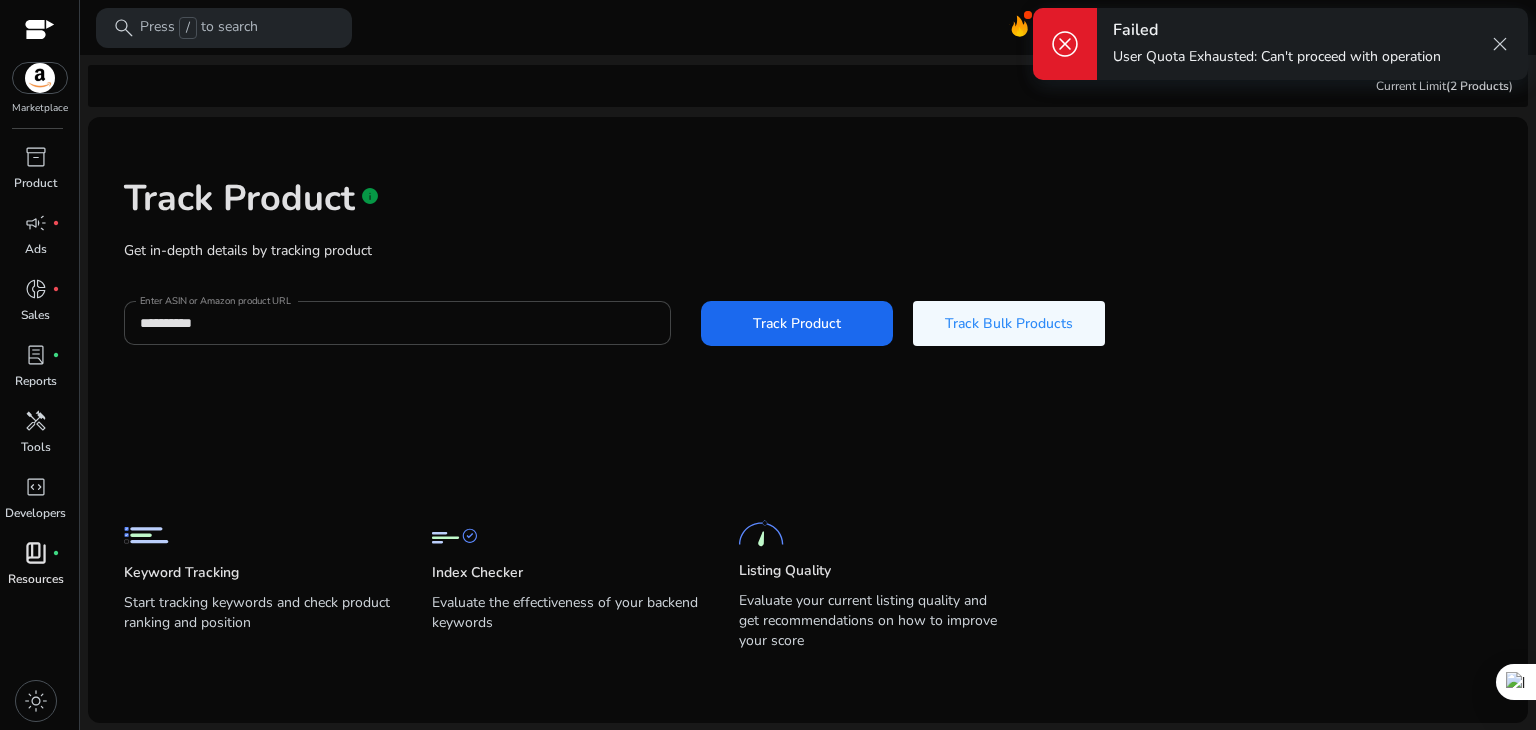 click on "book_4   fiber_manual_record   Resources" at bounding box center [35, 570] 